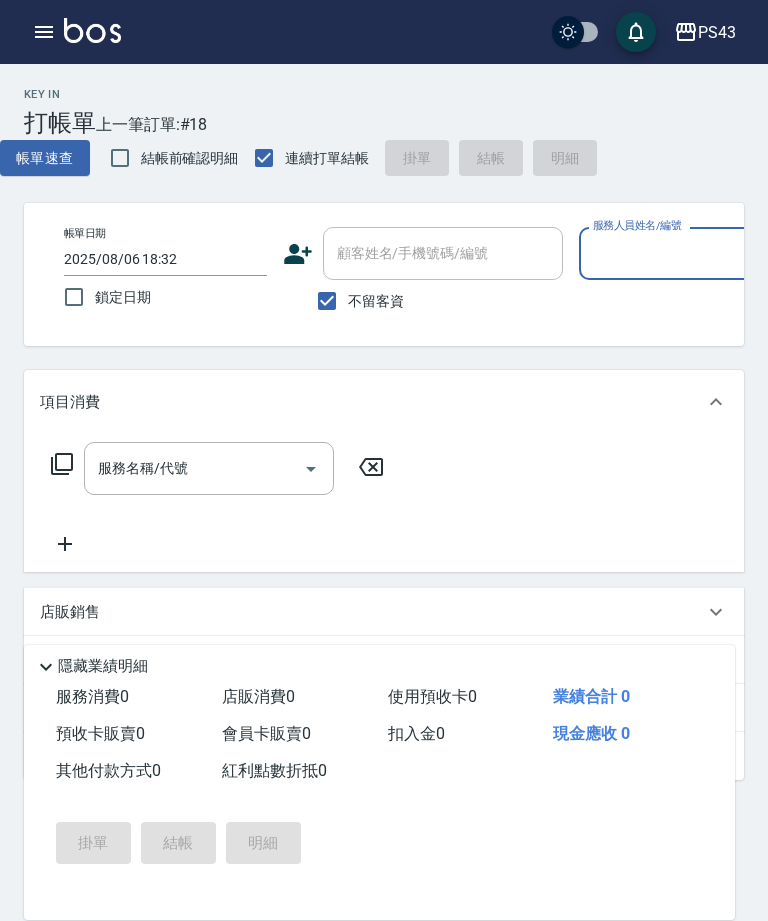 scroll, scrollTop: 0, scrollLeft: 0, axis: both 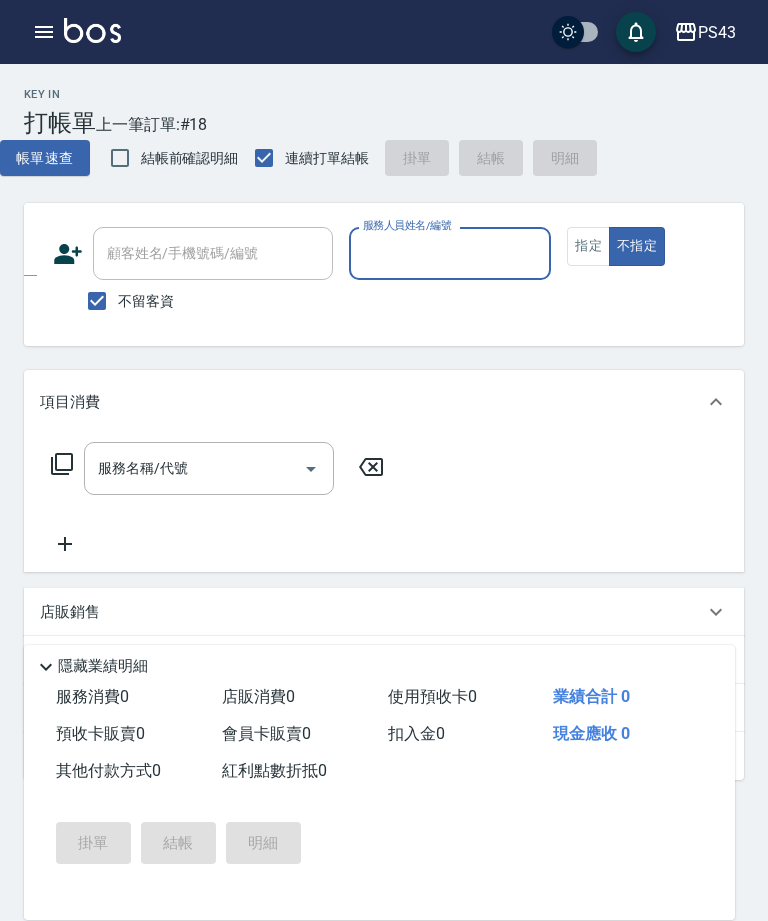 click on "服務人員姓名/編號" at bounding box center (450, 253) 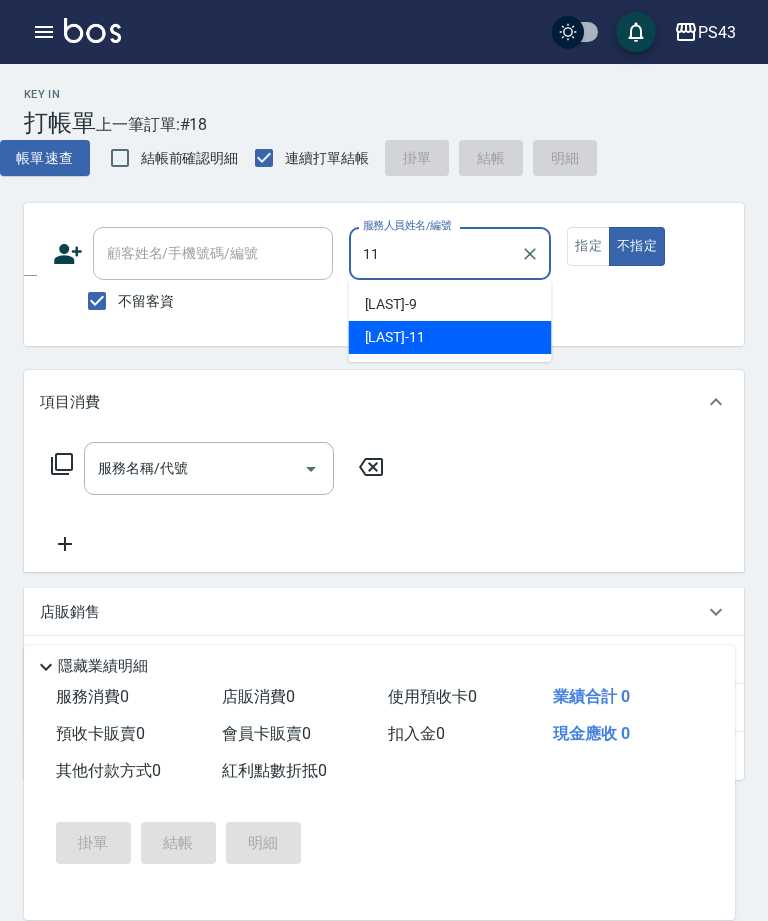 click on "[LAST] -11" at bounding box center [450, 337] 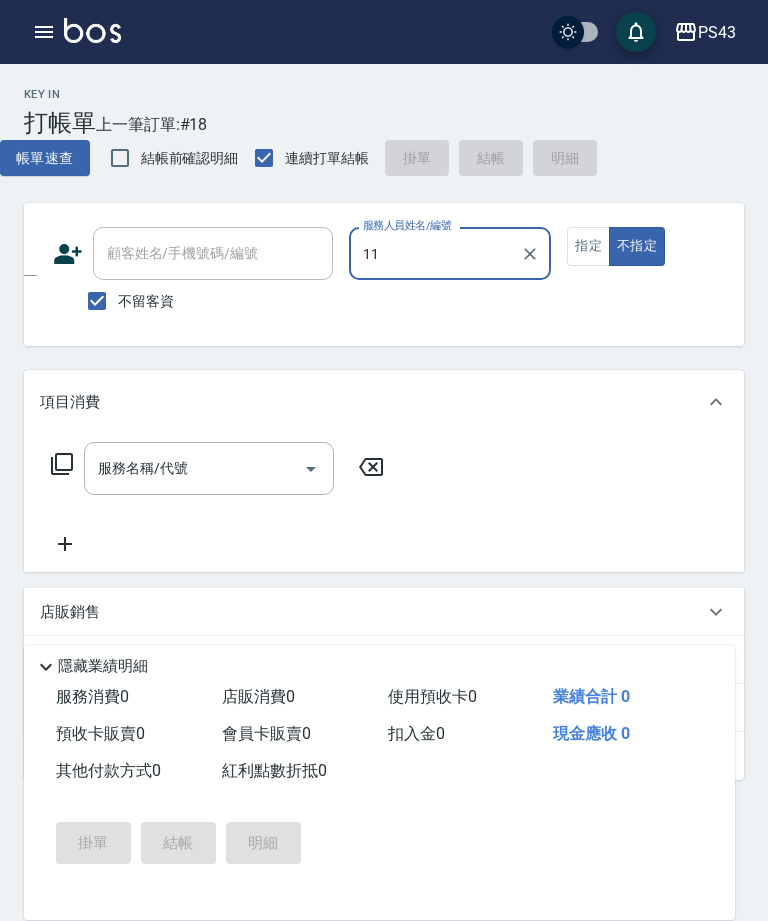 type on "[LAST] -11" 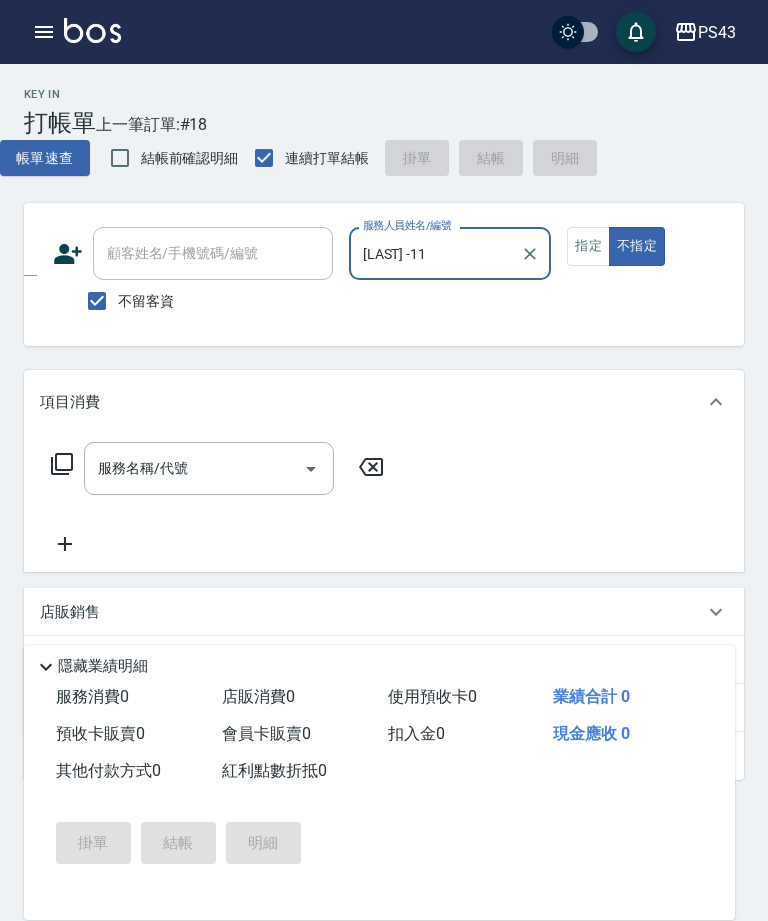 click on "指定" at bounding box center (588, 246) 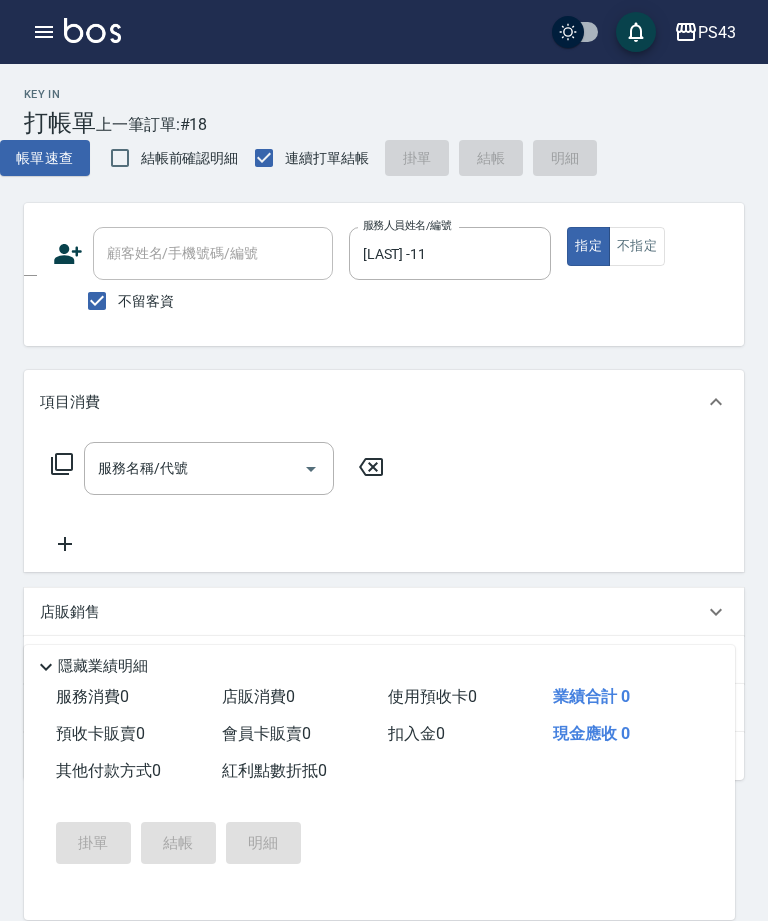 click on "服務名稱/代號" at bounding box center [194, 468] 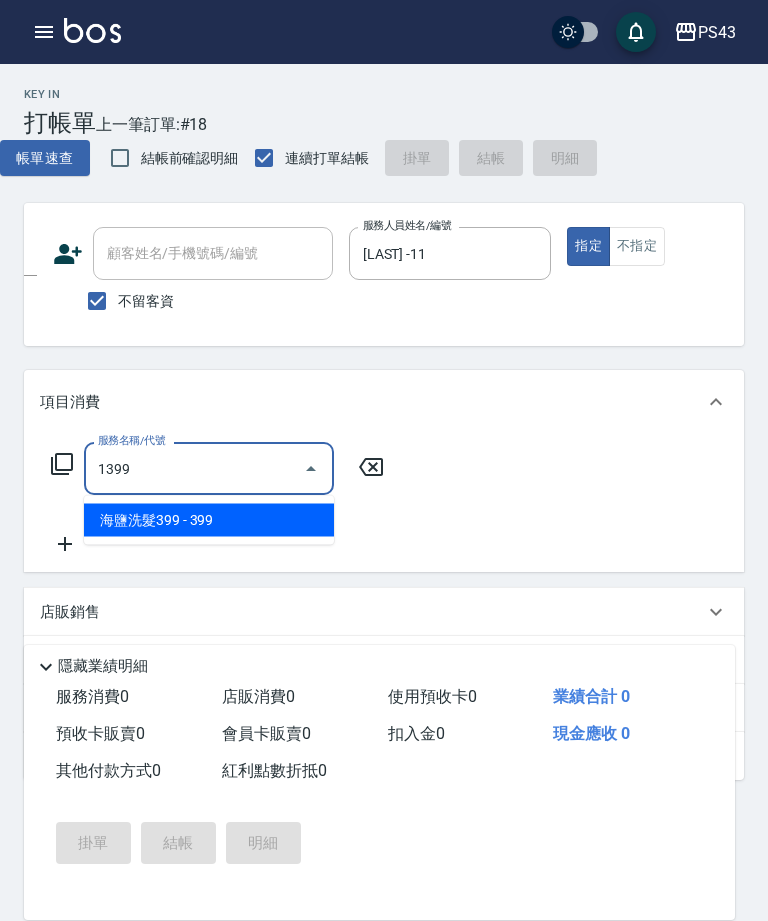 click on "海鹽洗髮399 - 399" at bounding box center (209, 520) 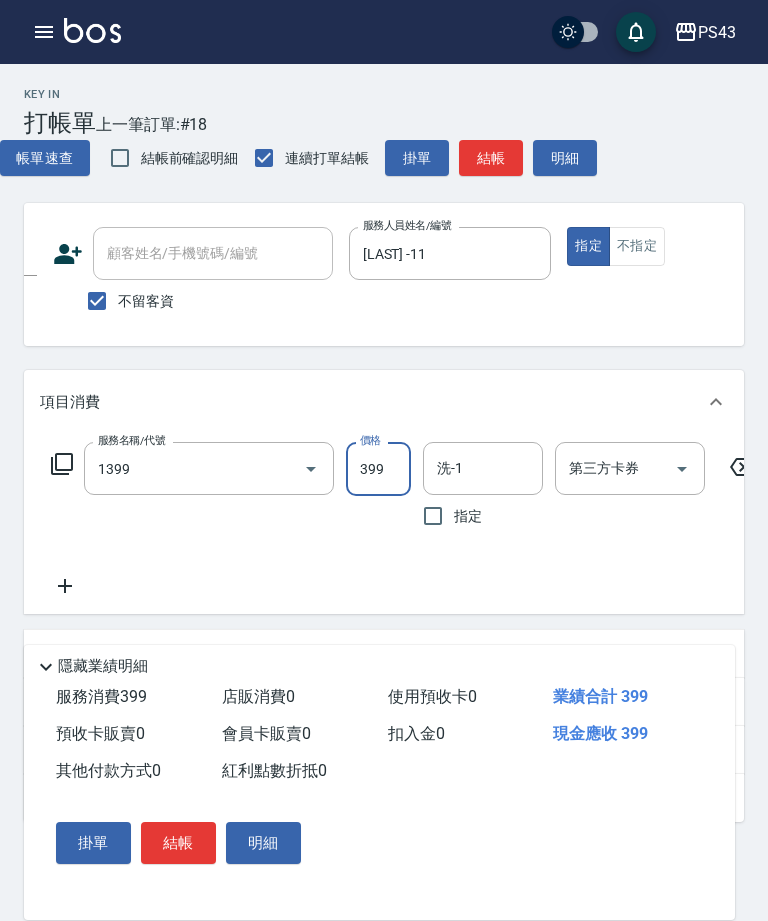 type on "海鹽洗髮399(1399)" 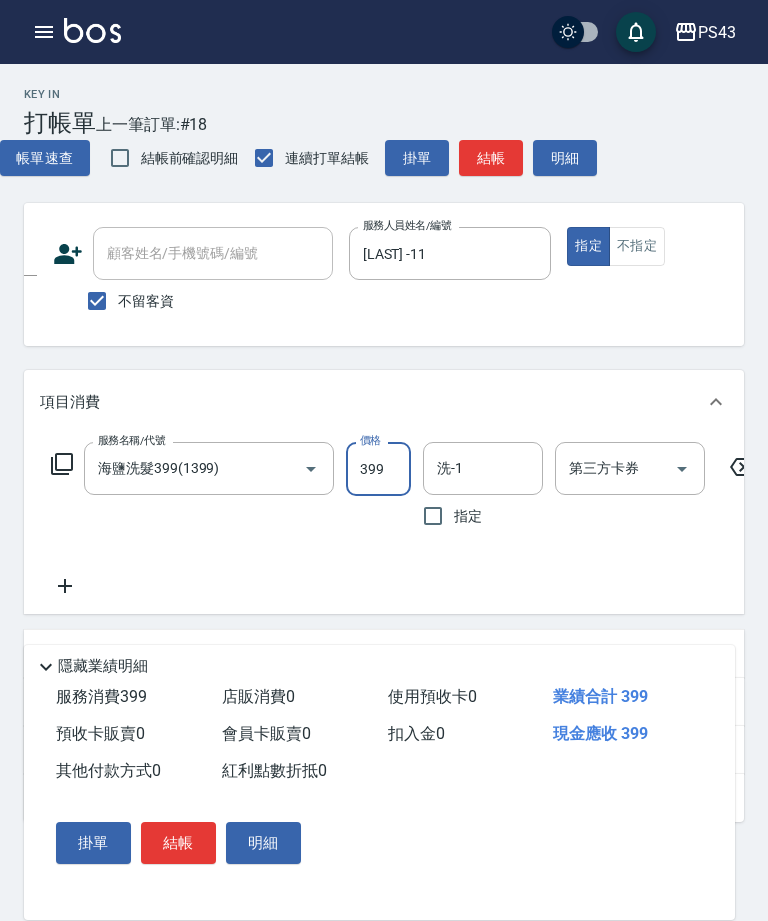 click on "結帳" at bounding box center (491, 158) 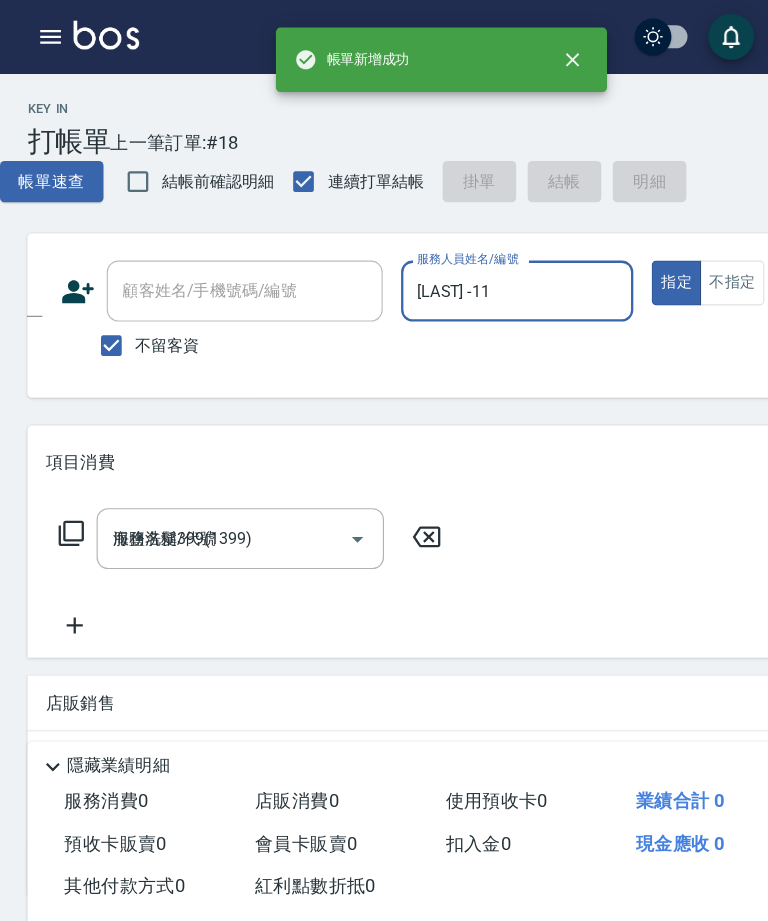 type on "2025/08/06 20:06" 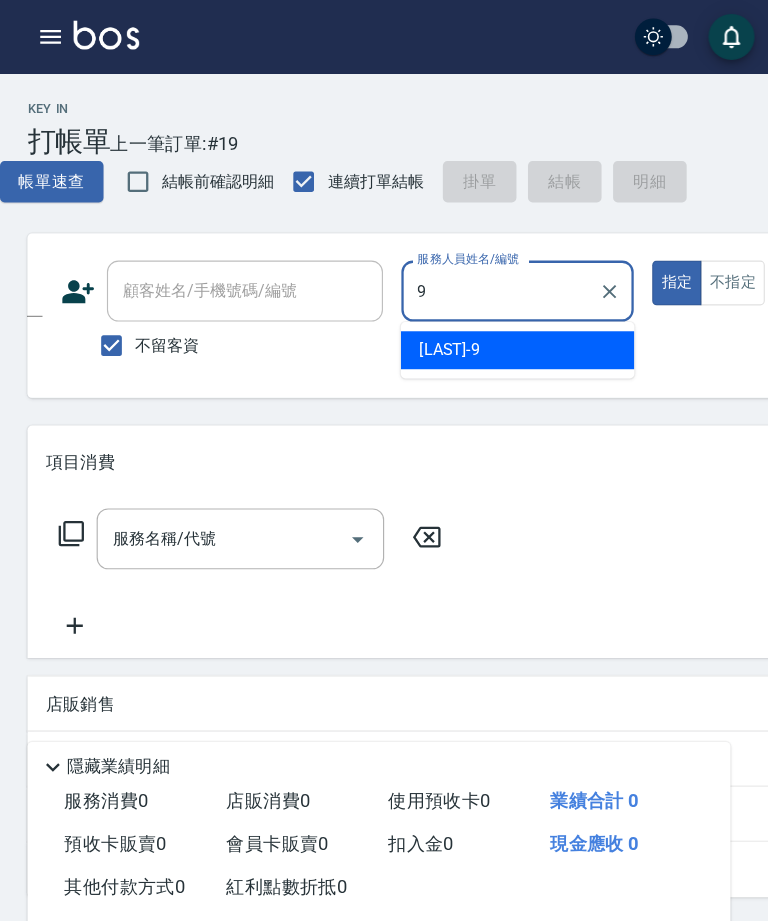 click on "[LAST] -9" at bounding box center (450, 304) 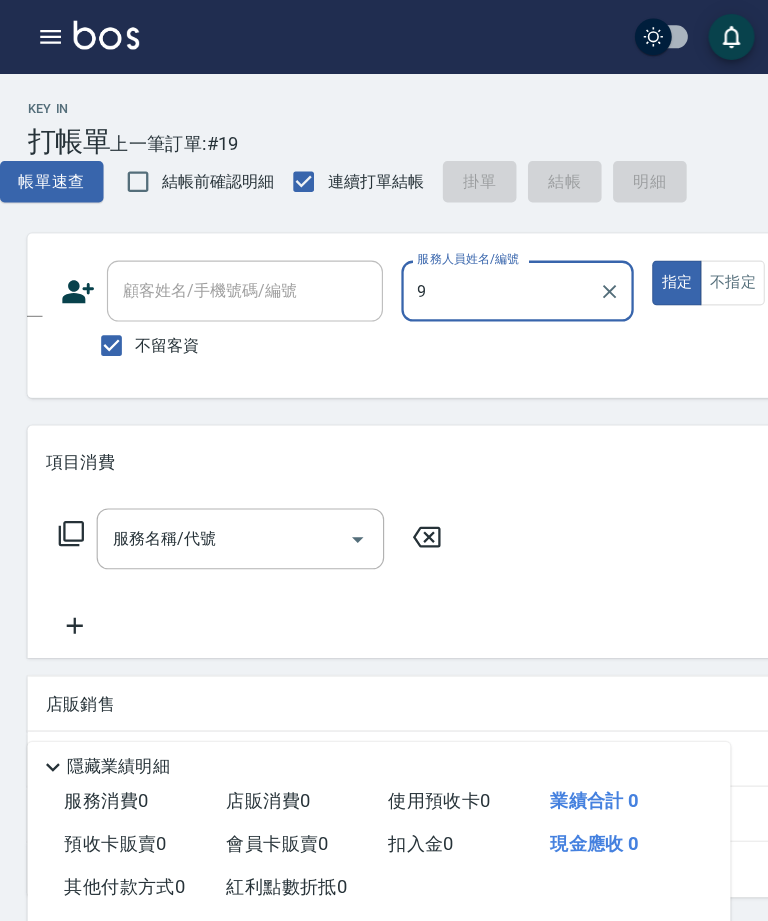 type on "[LAST]-9" 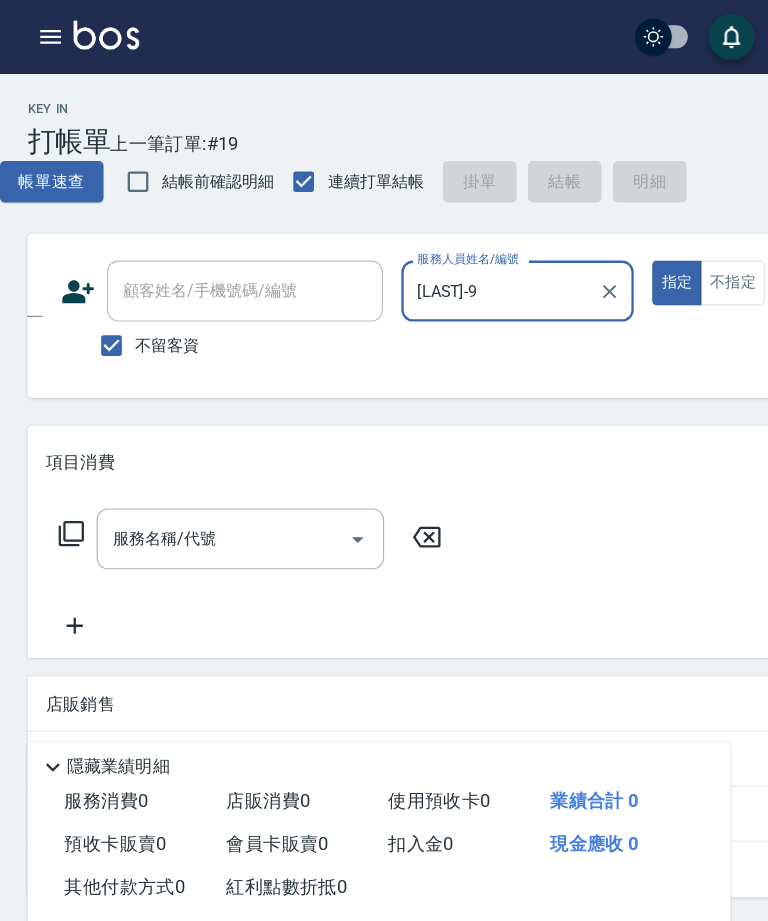 click 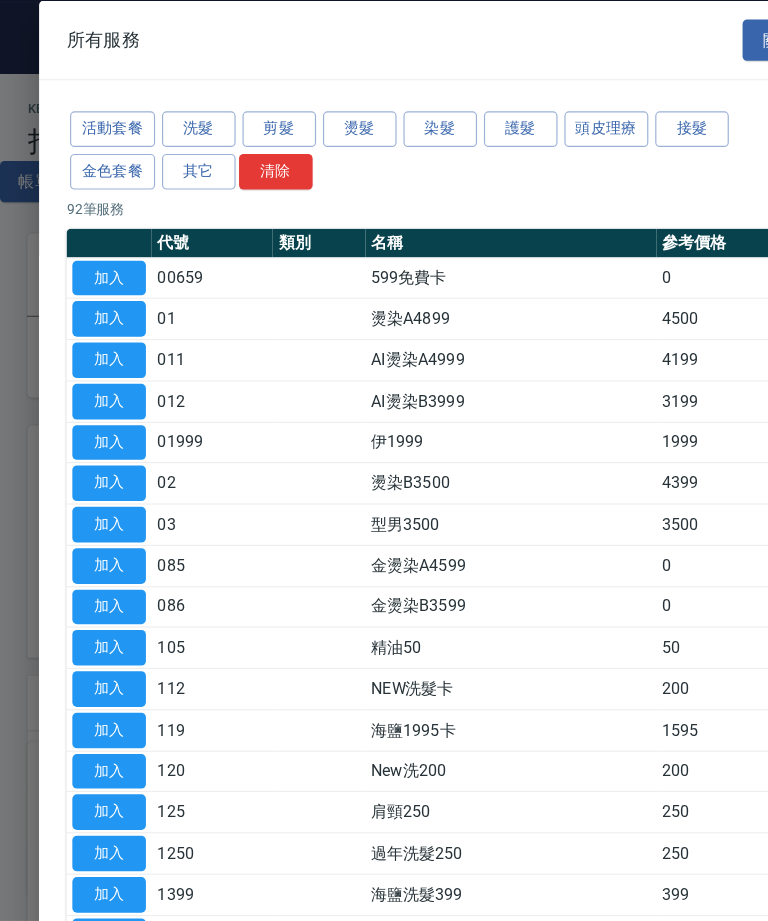 click on "洗髮" at bounding box center (173, 112) 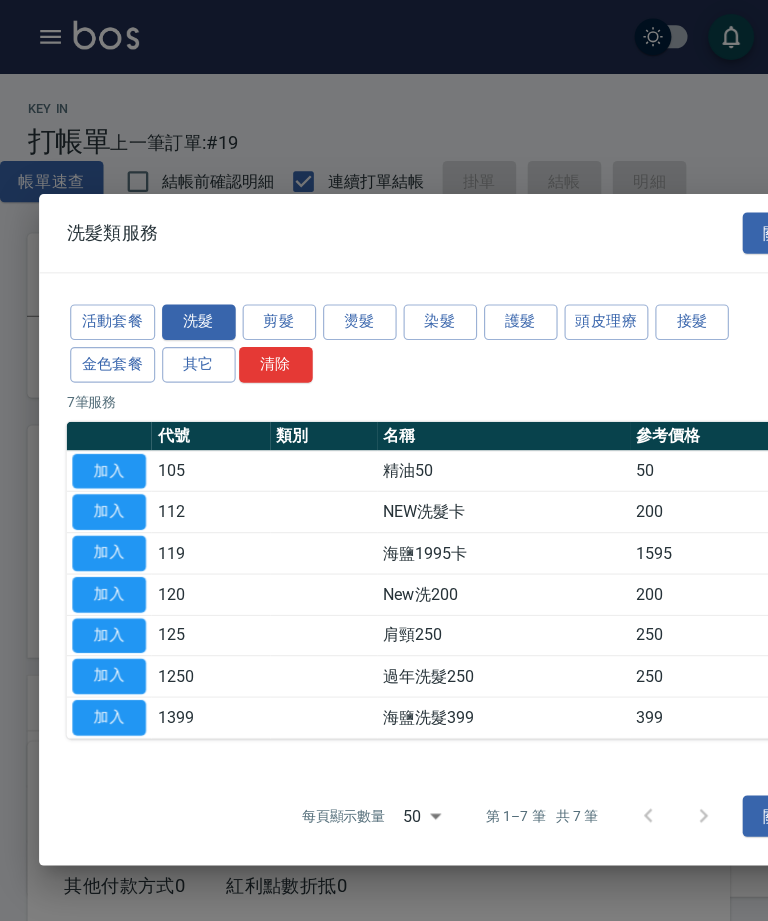 click on "加入" at bounding box center (95, 517) 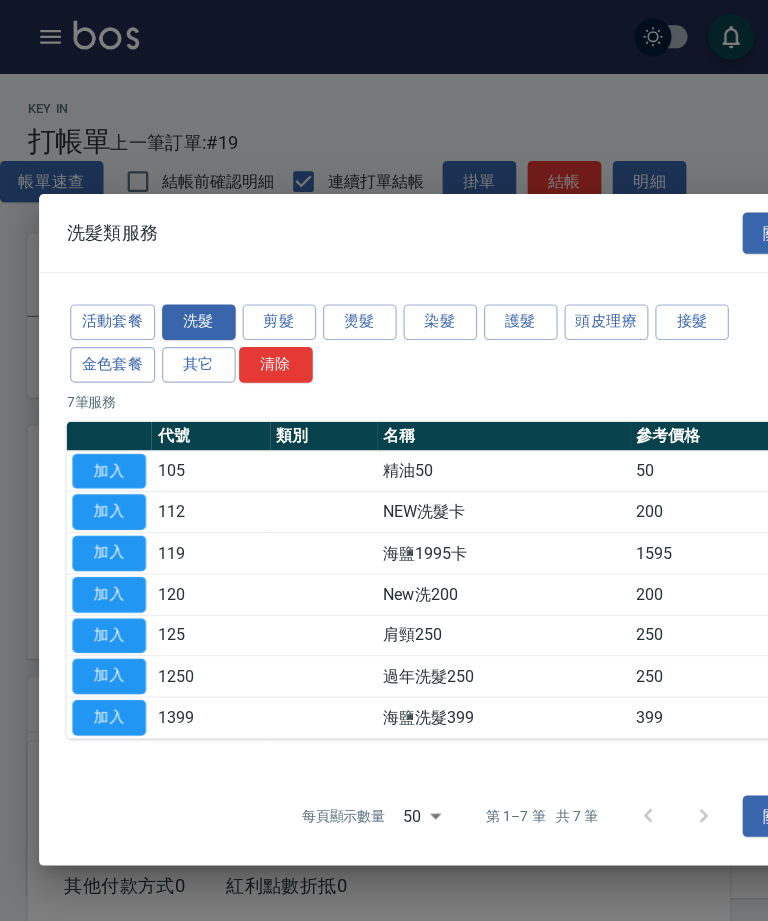 type on "New洗200(120)" 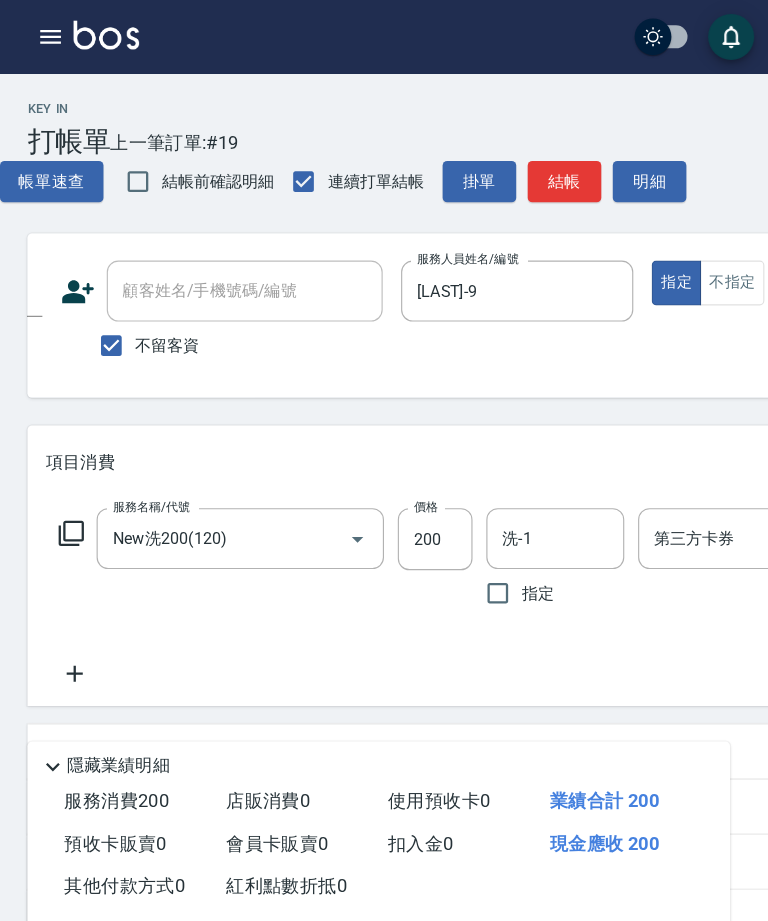 click on "洗-1" at bounding box center (483, 468) 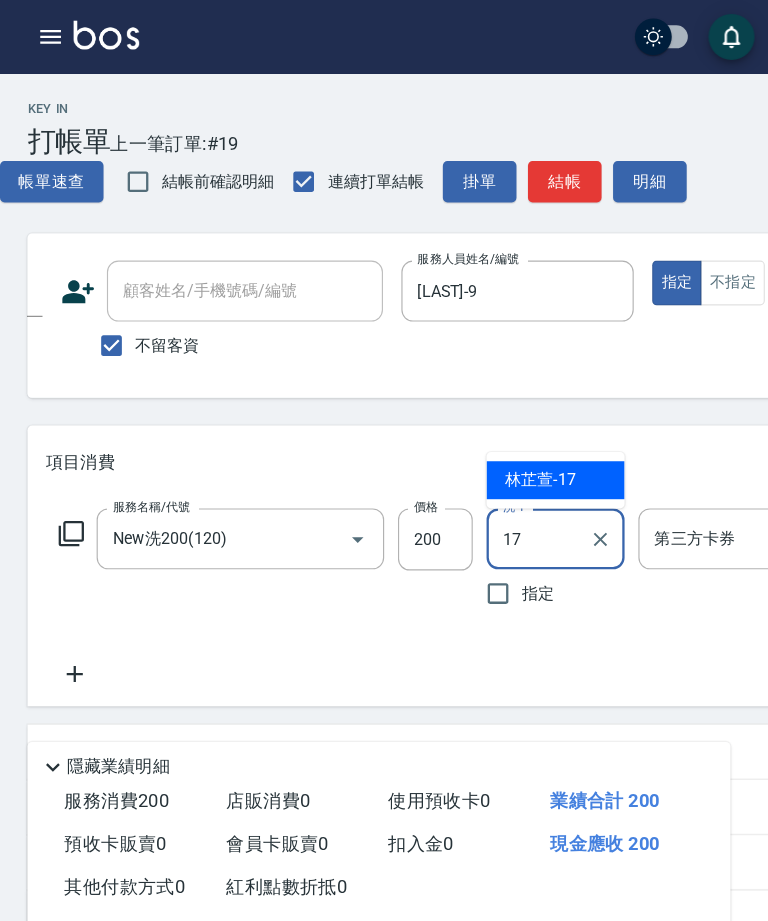click on "[LAST] -17" at bounding box center [470, 417] 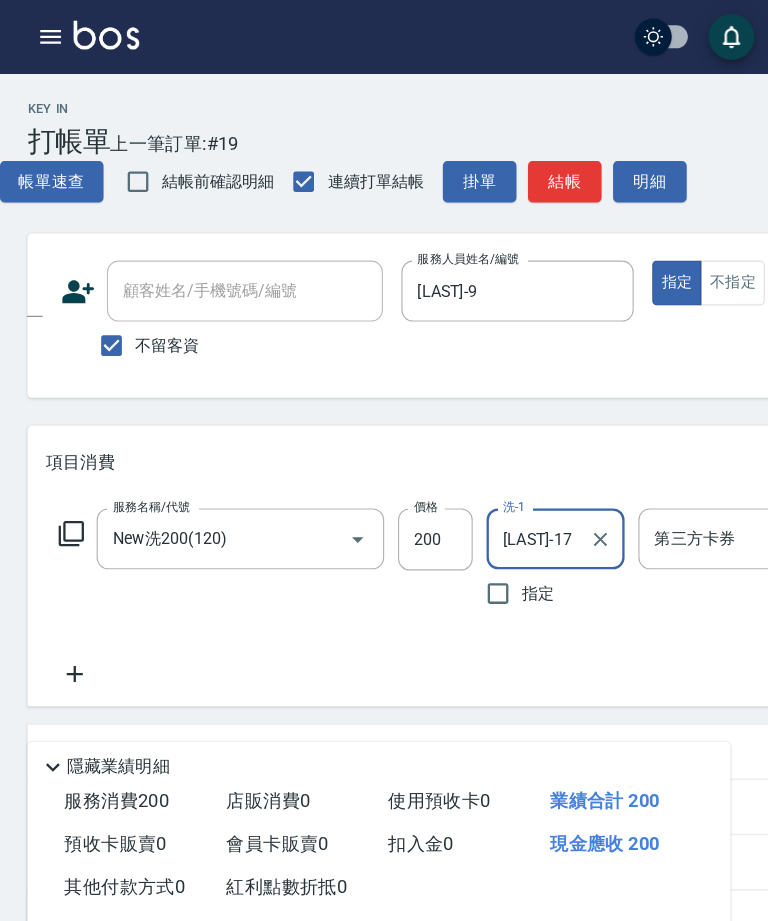 click on "結帳" at bounding box center (491, 158) 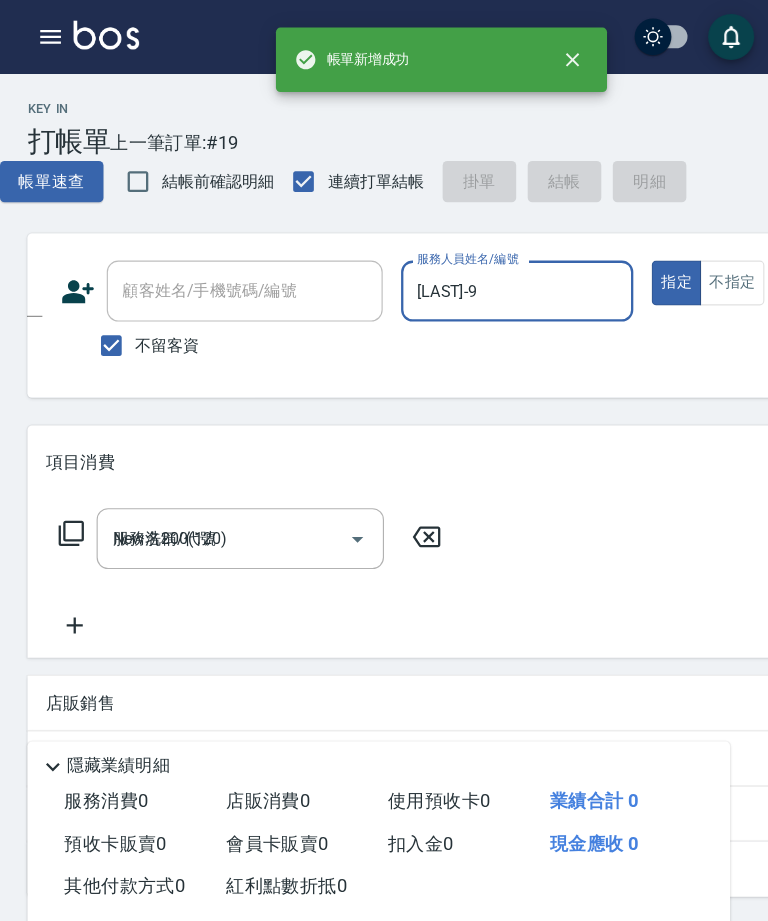 type on "2025/08/06 20:23" 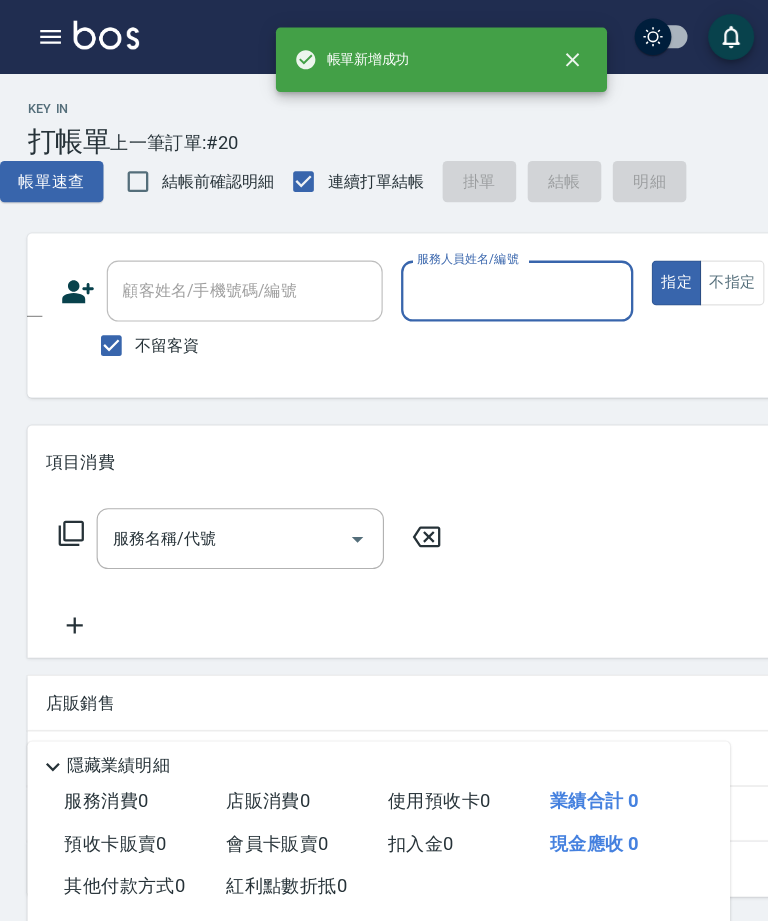click 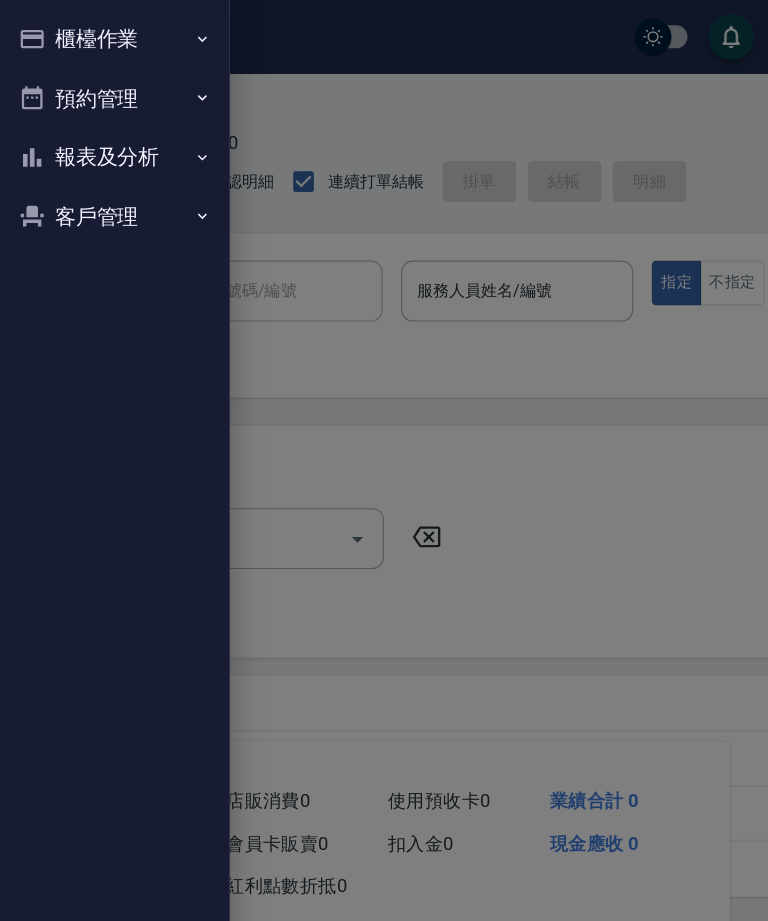 click on "報表及分析" at bounding box center [100, 137] 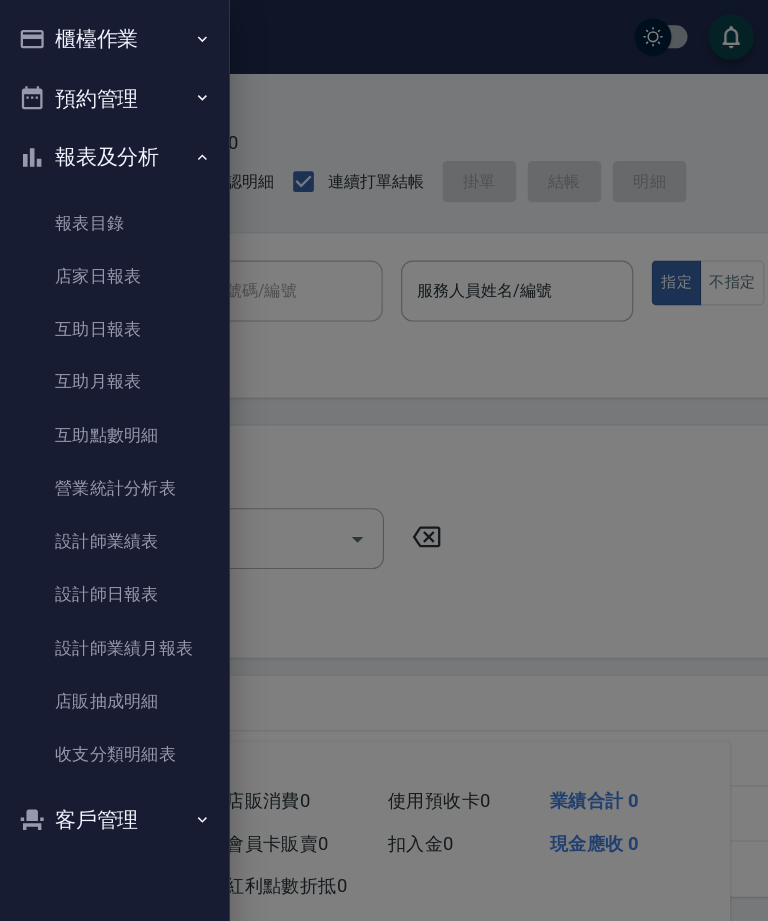 click on "互助日報表" at bounding box center (100, 286) 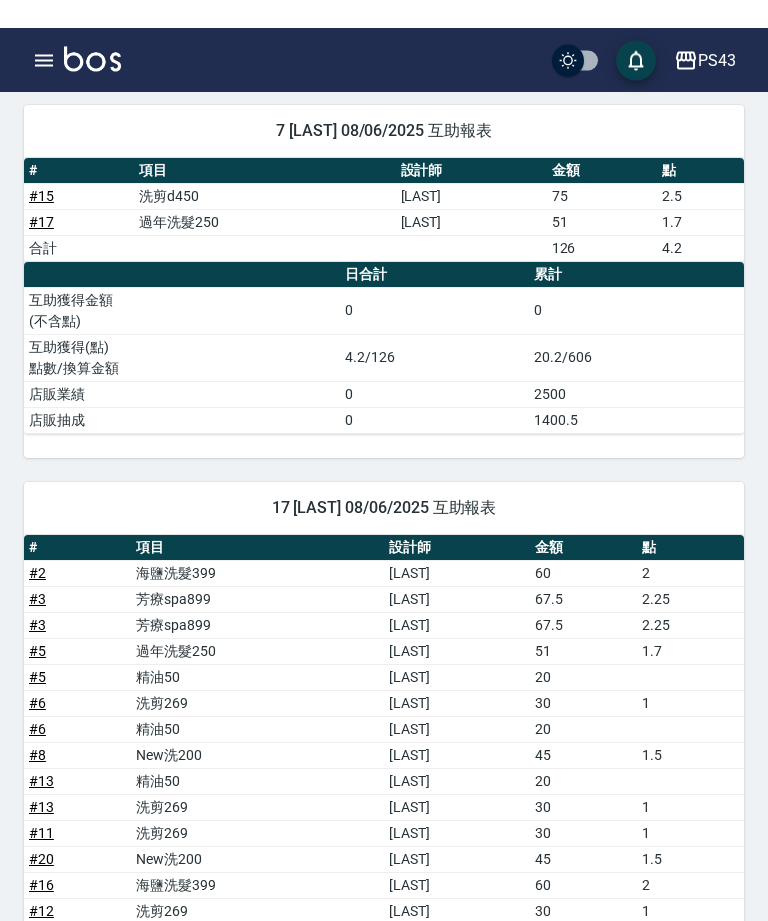 scroll, scrollTop: 0, scrollLeft: 0, axis: both 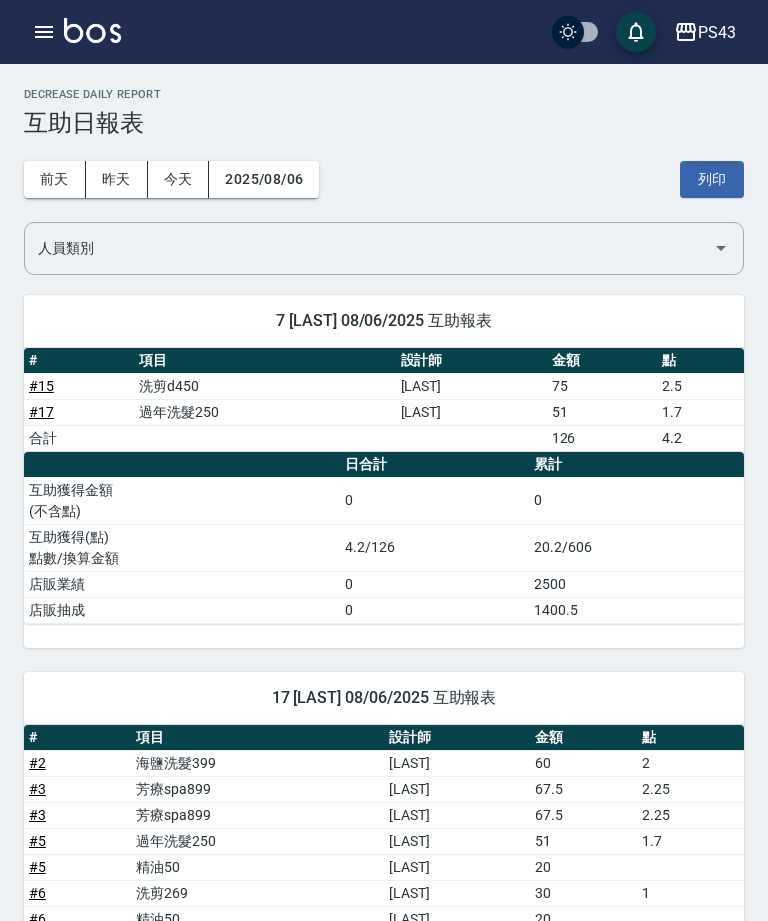click 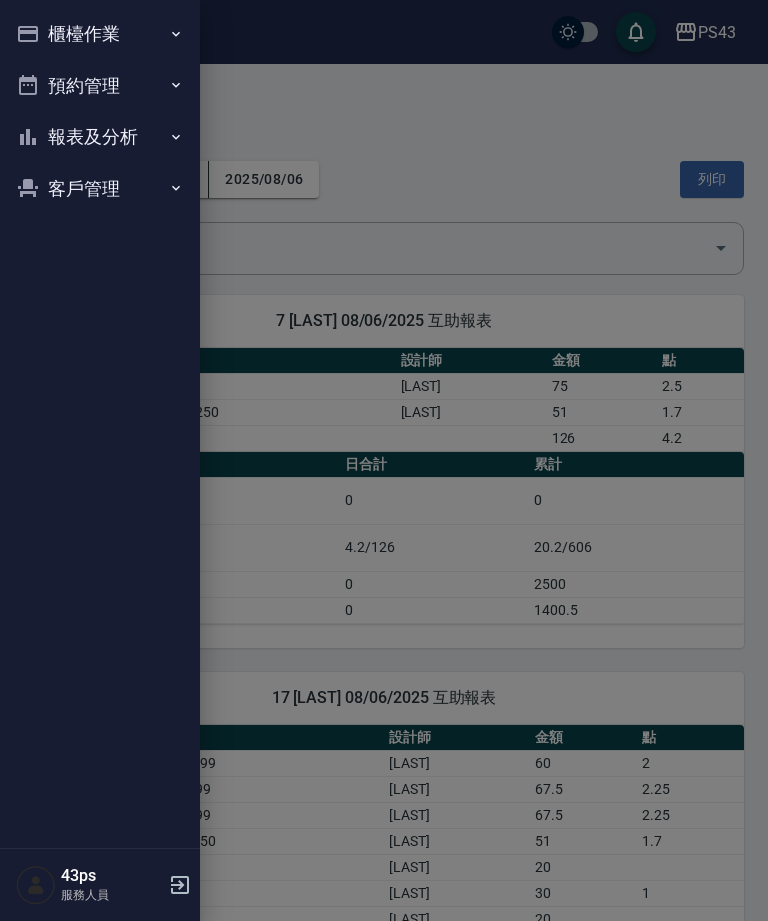 click on "櫃檯作業" at bounding box center [100, 34] 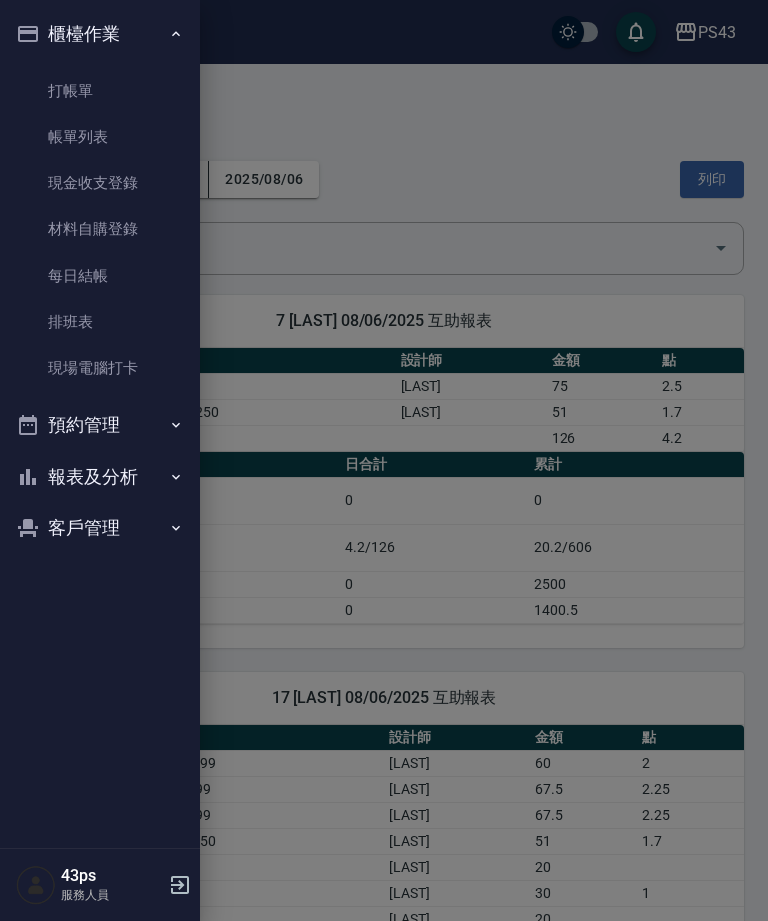click on "打帳單" at bounding box center (100, 91) 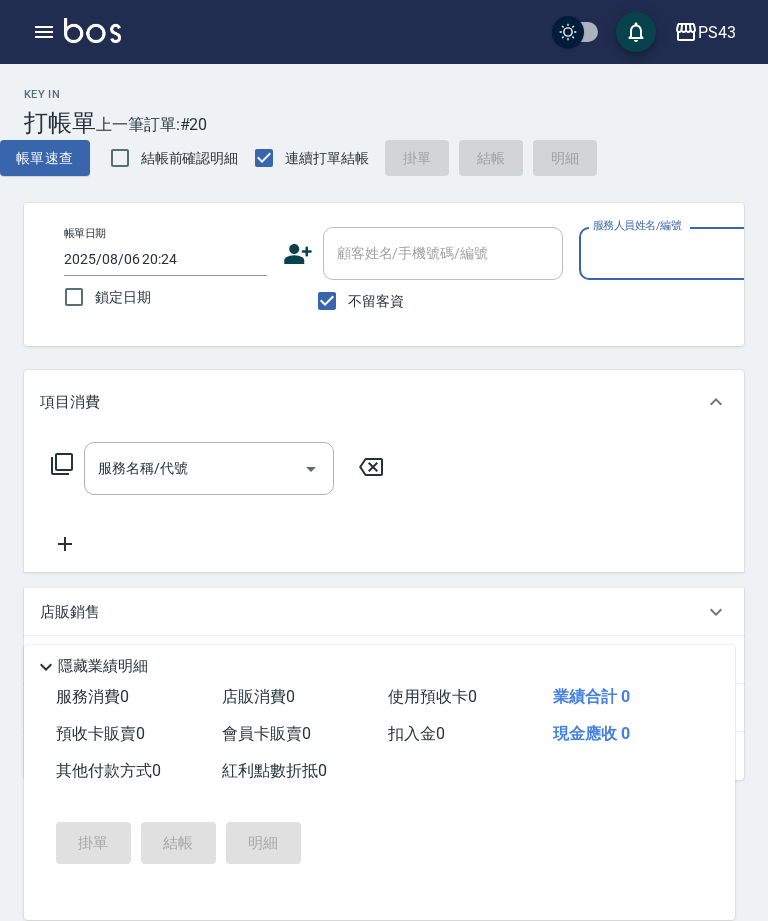 click 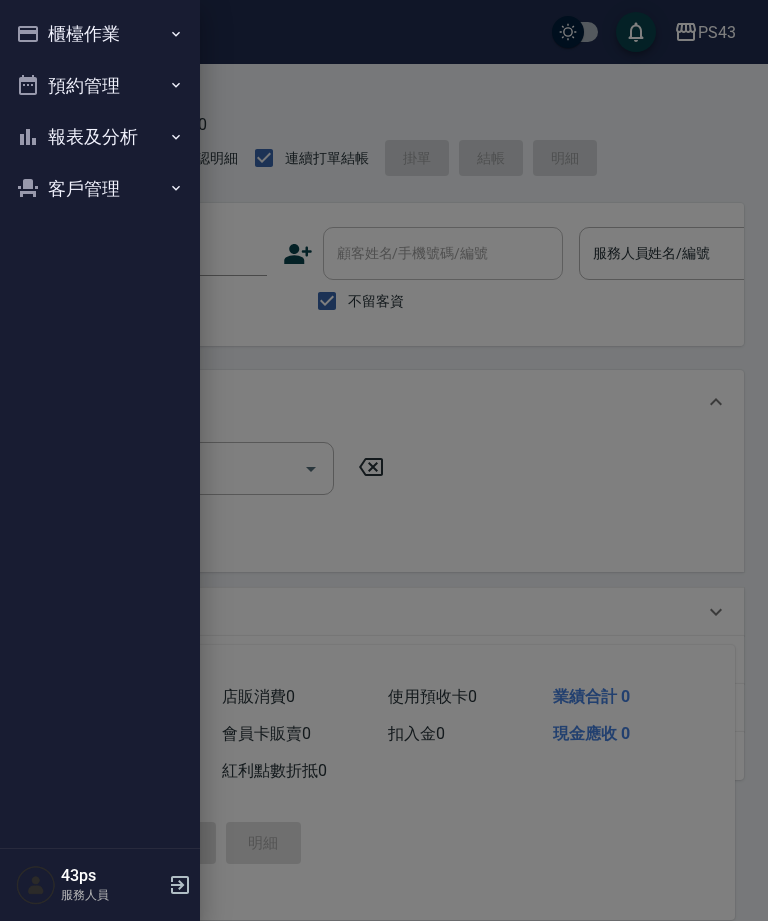 click on "預約管理" at bounding box center [100, 86] 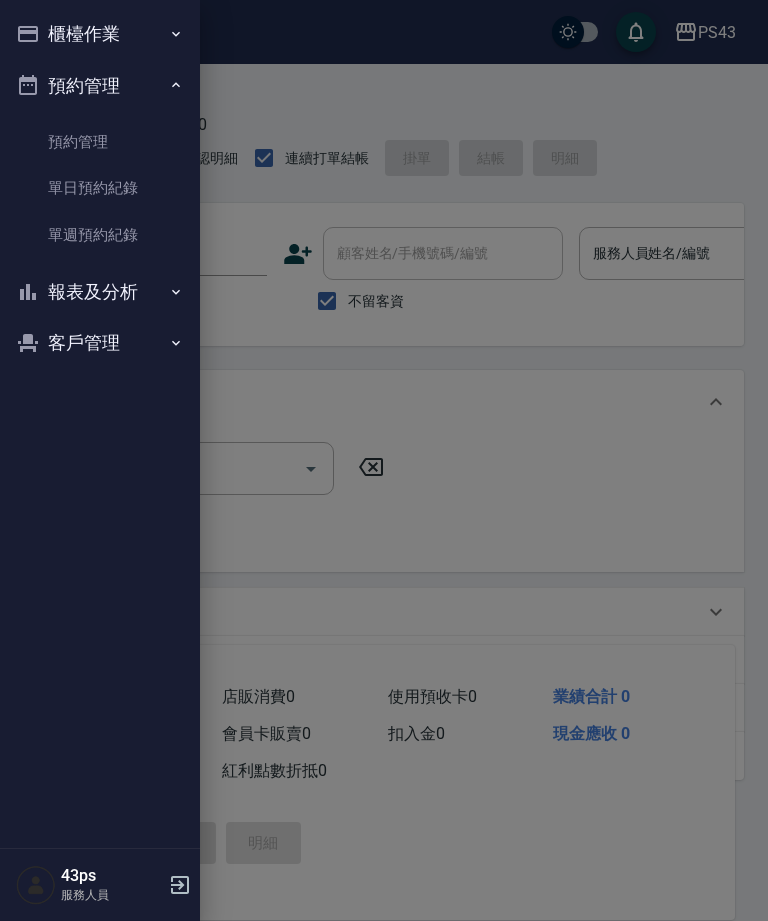 click on "報表及分析" at bounding box center [100, 292] 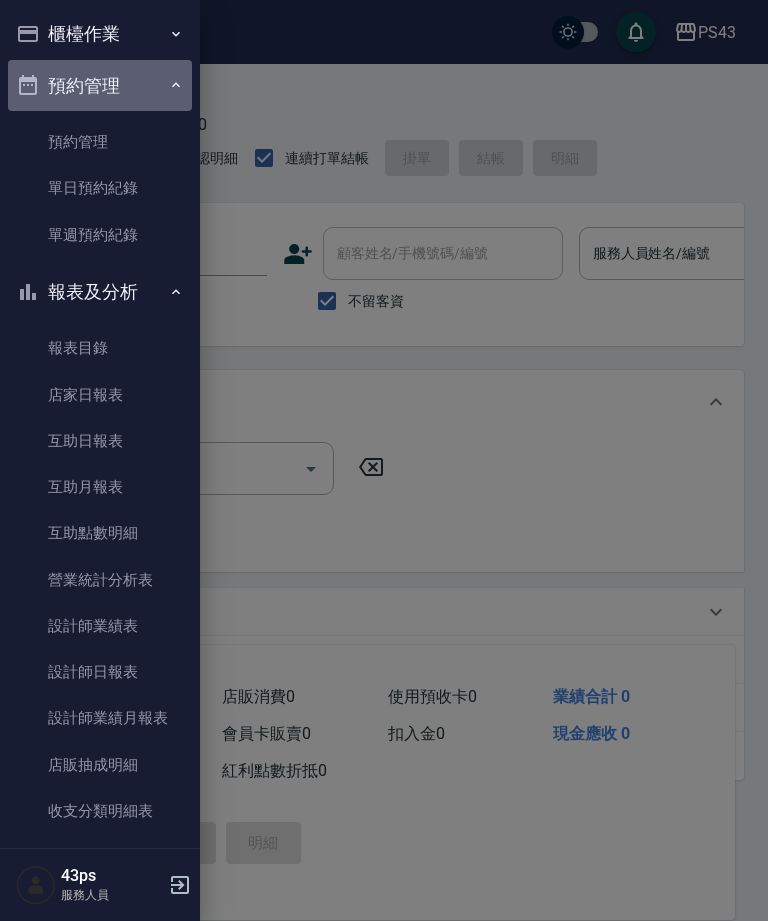 click on "預約管理" at bounding box center (100, 86) 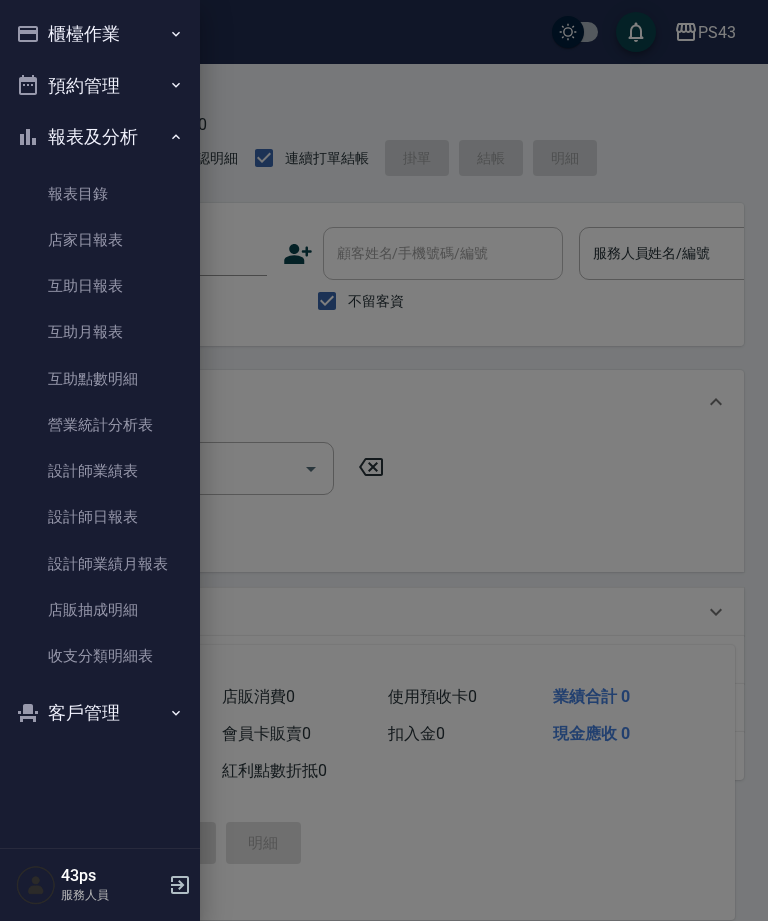 click on "櫃檯作業" at bounding box center [100, 34] 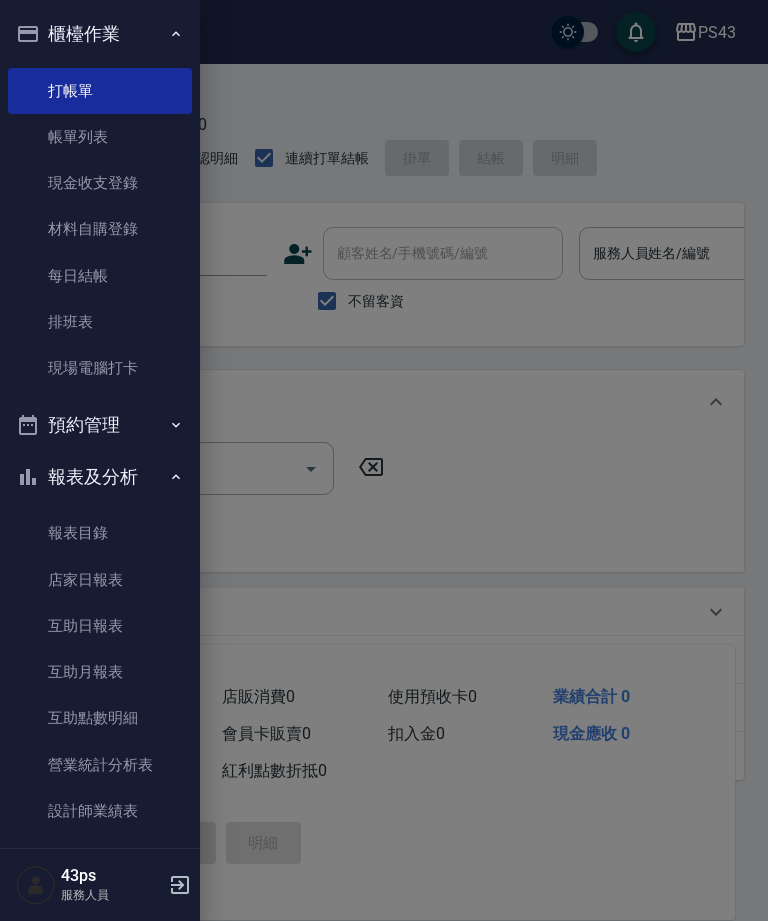 click on "帳單列表" at bounding box center (100, 137) 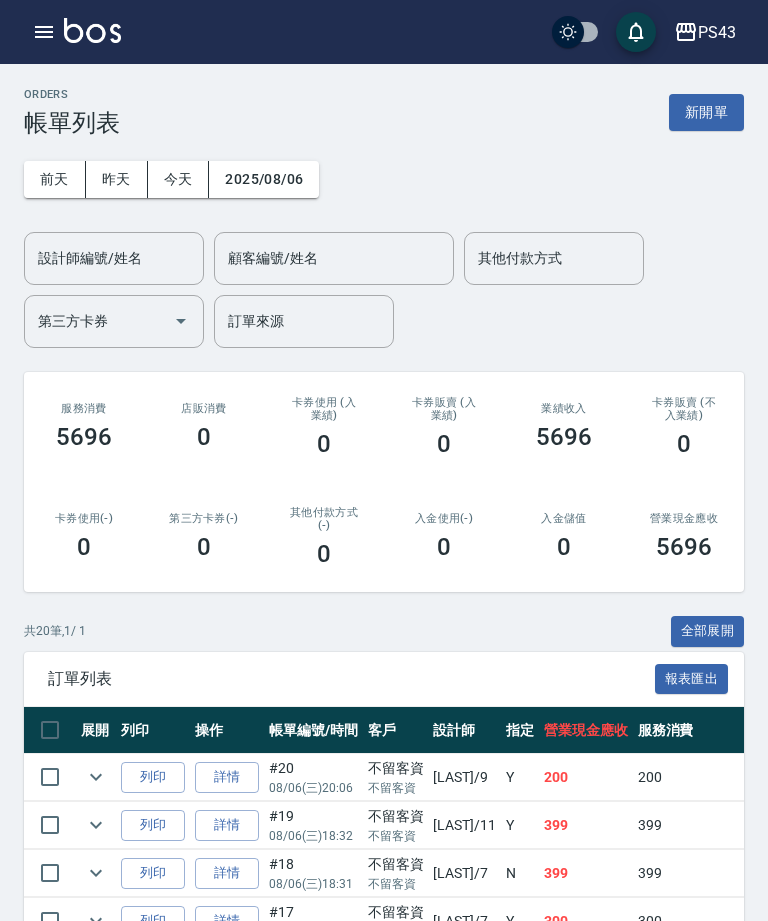 click on "詳情" at bounding box center (227, 777) 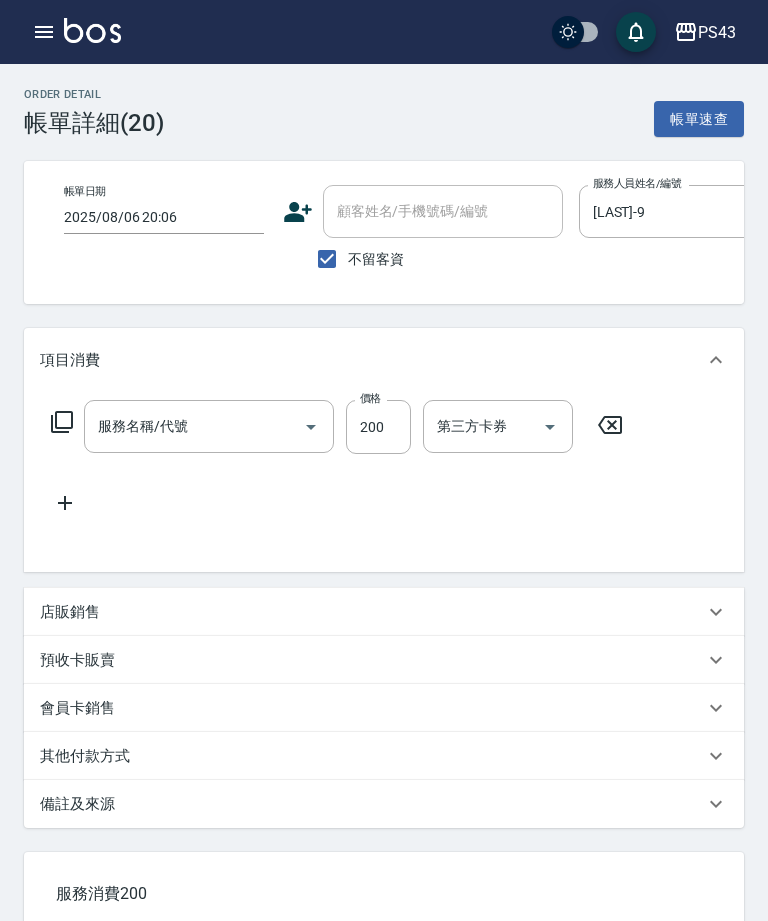type on "2025/08/06 20:06" 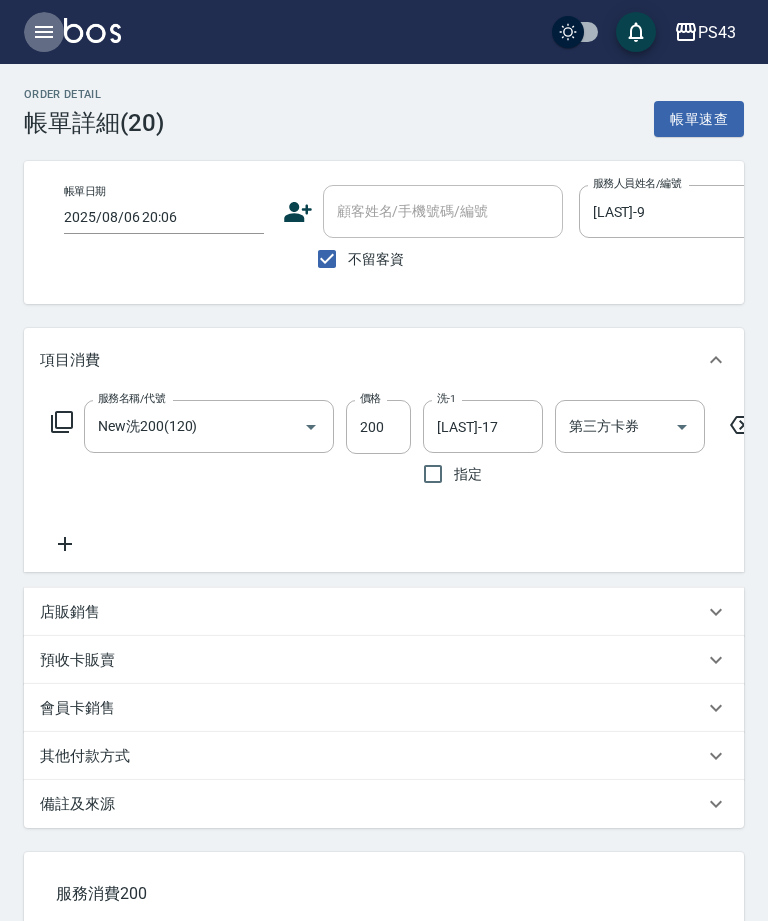click 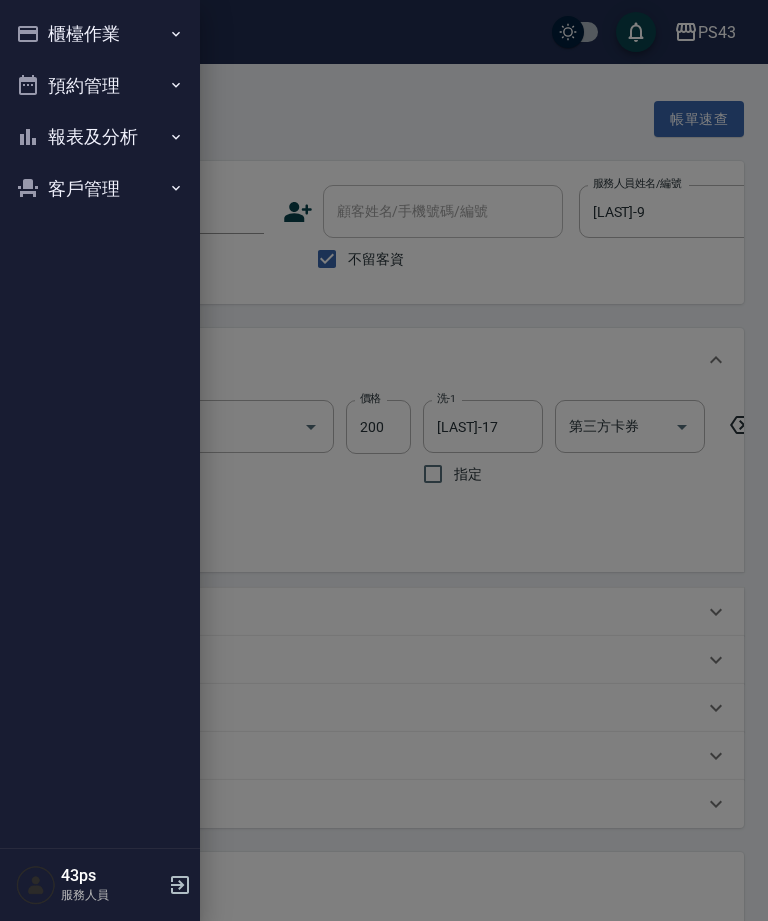 click on "報表及分析" at bounding box center (100, 137) 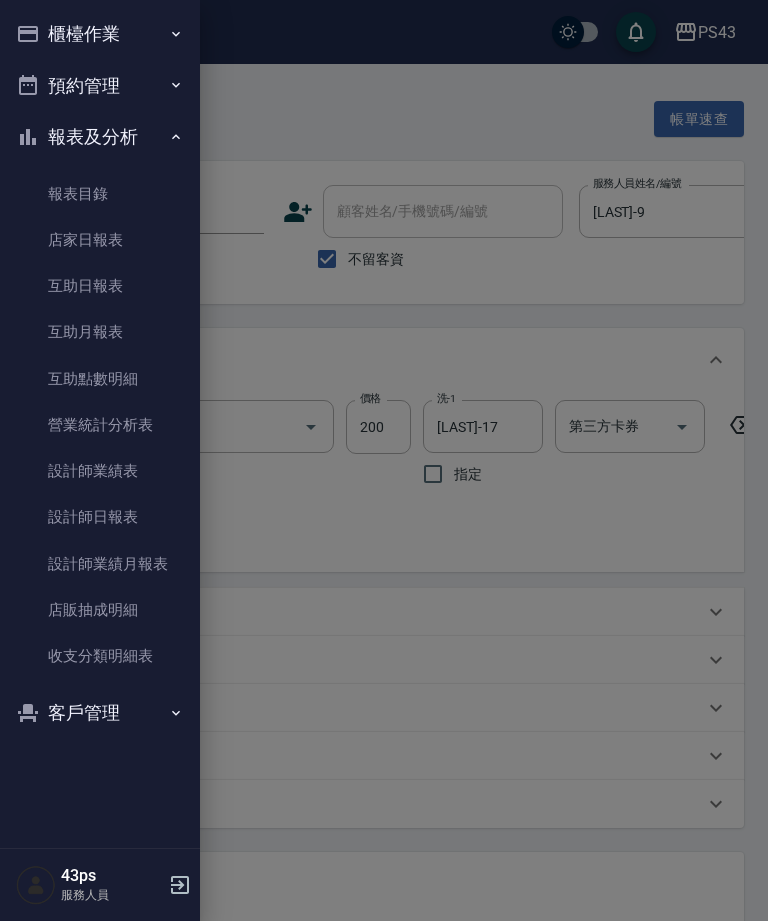 click on "互助日報表" at bounding box center [100, 286] 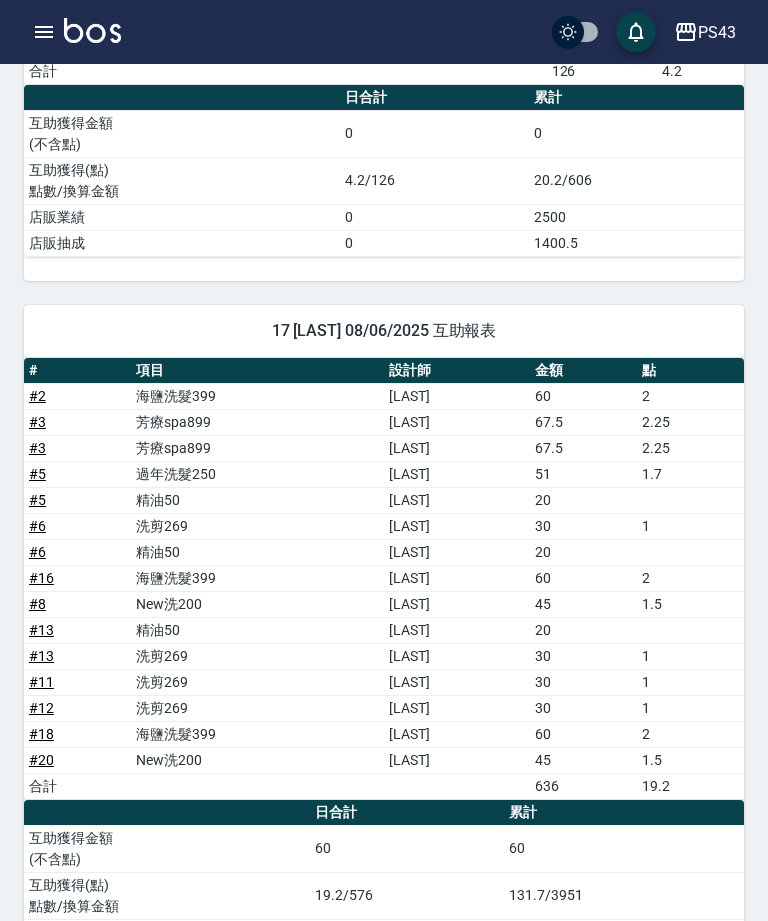 scroll, scrollTop: 401, scrollLeft: 0, axis: vertical 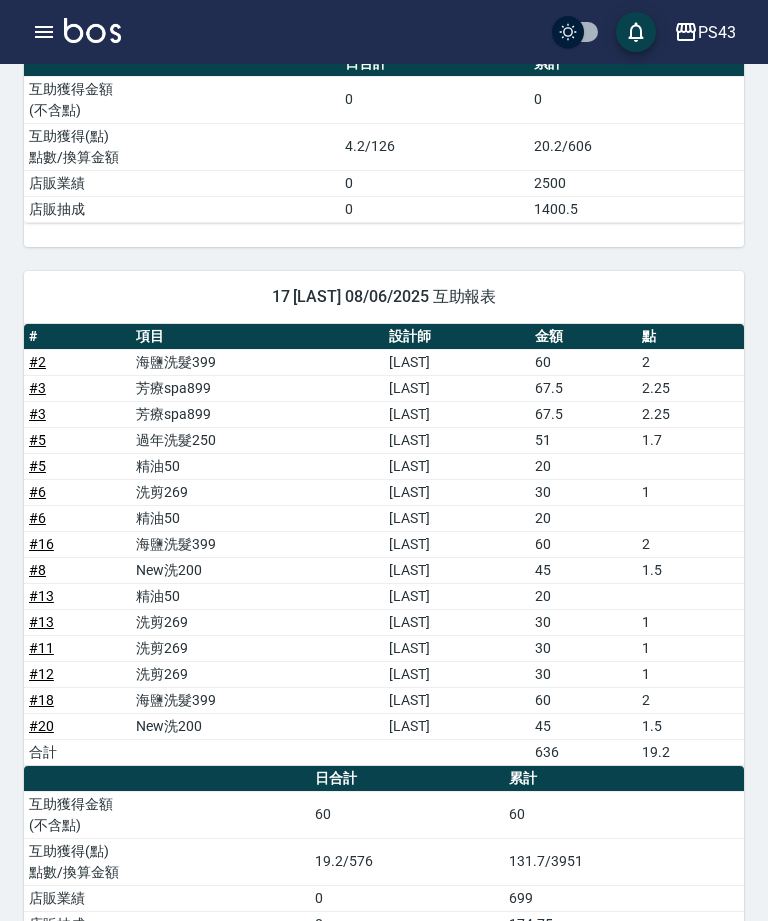 click at bounding box center (44, 32) 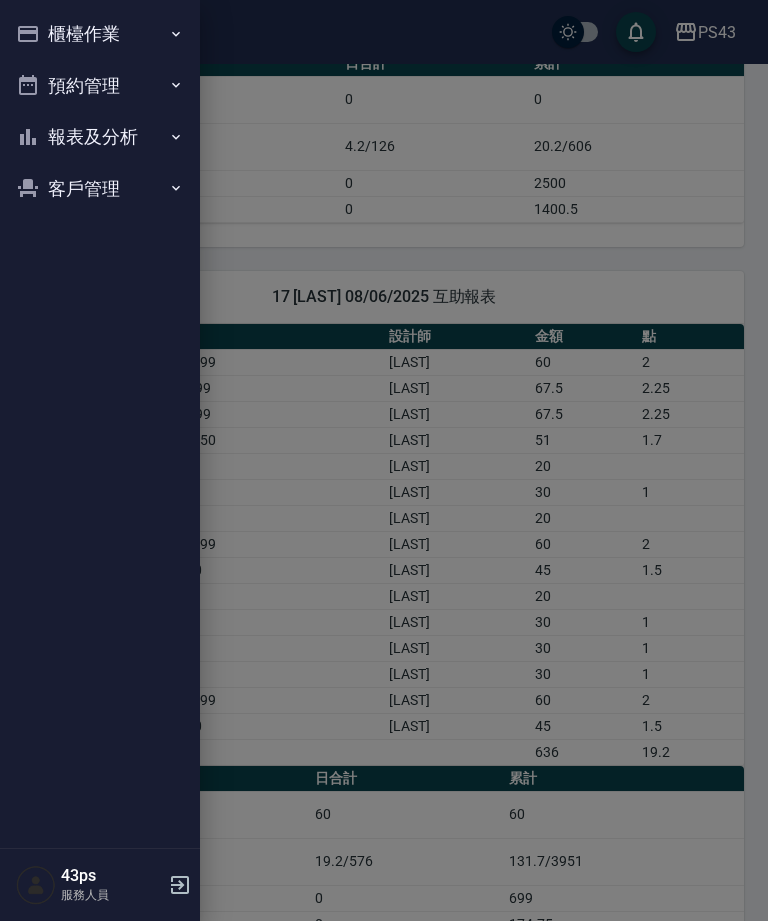 scroll, scrollTop: 396, scrollLeft: 0, axis: vertical 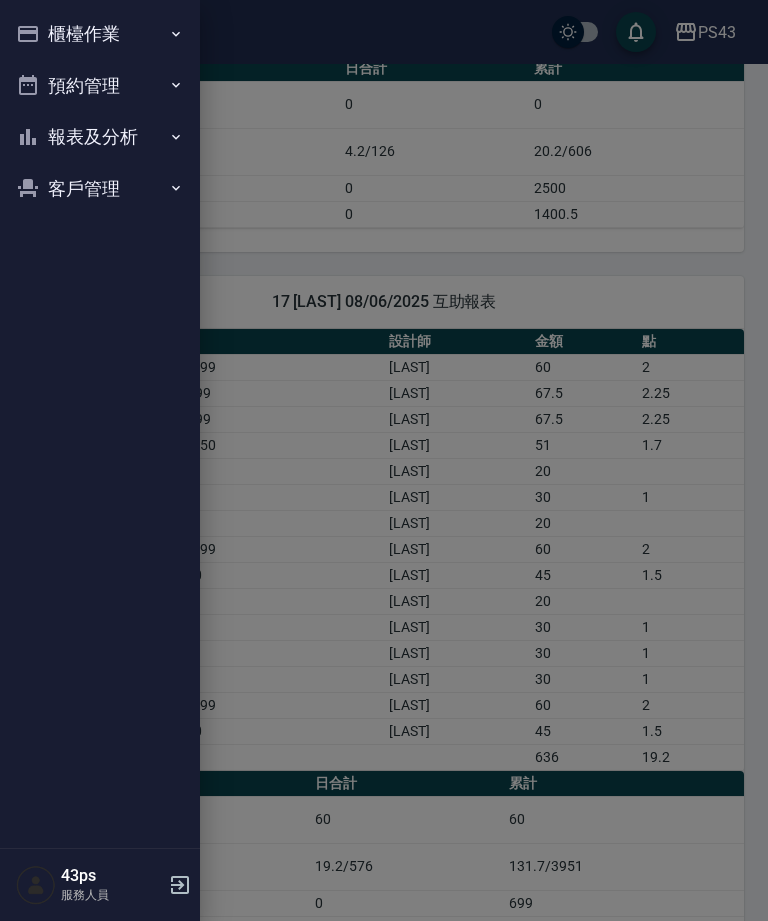 click on "報表及分析" at bounding box center (100, 137) 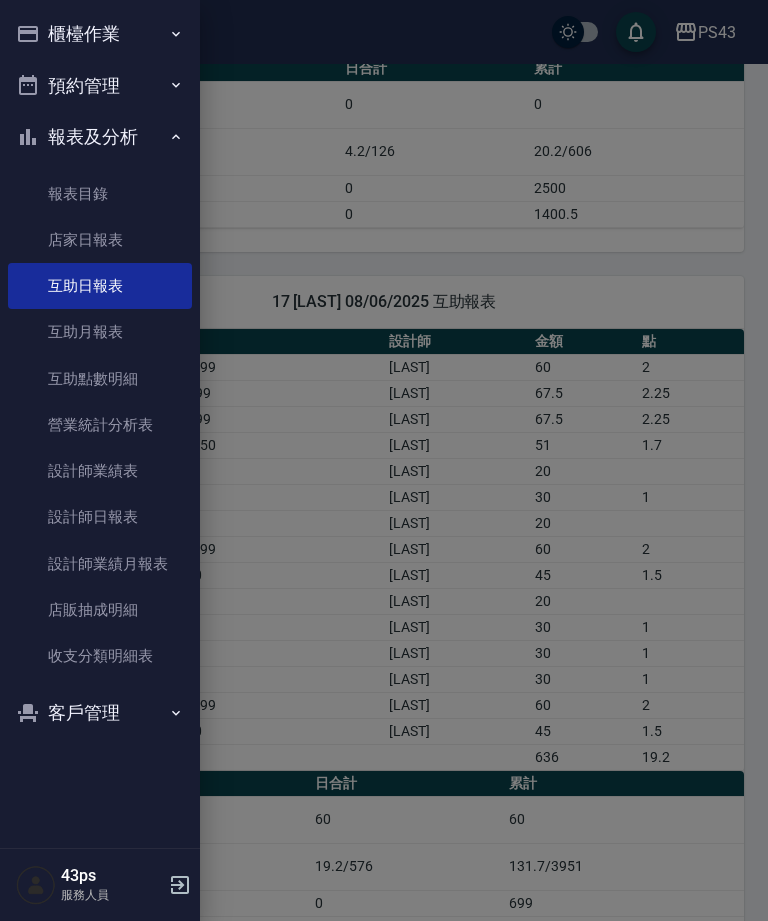 click on "設計師日報表" at bounding box center (100, 517) 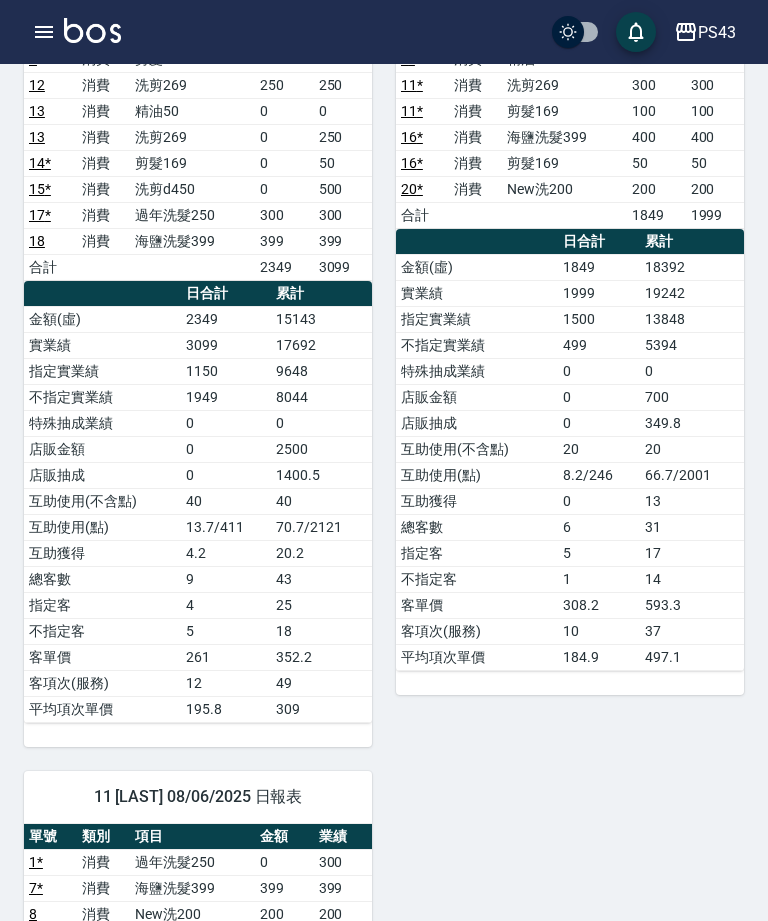 scroll, scrollTop: 355, scrollLeft: 0, axis: vertical 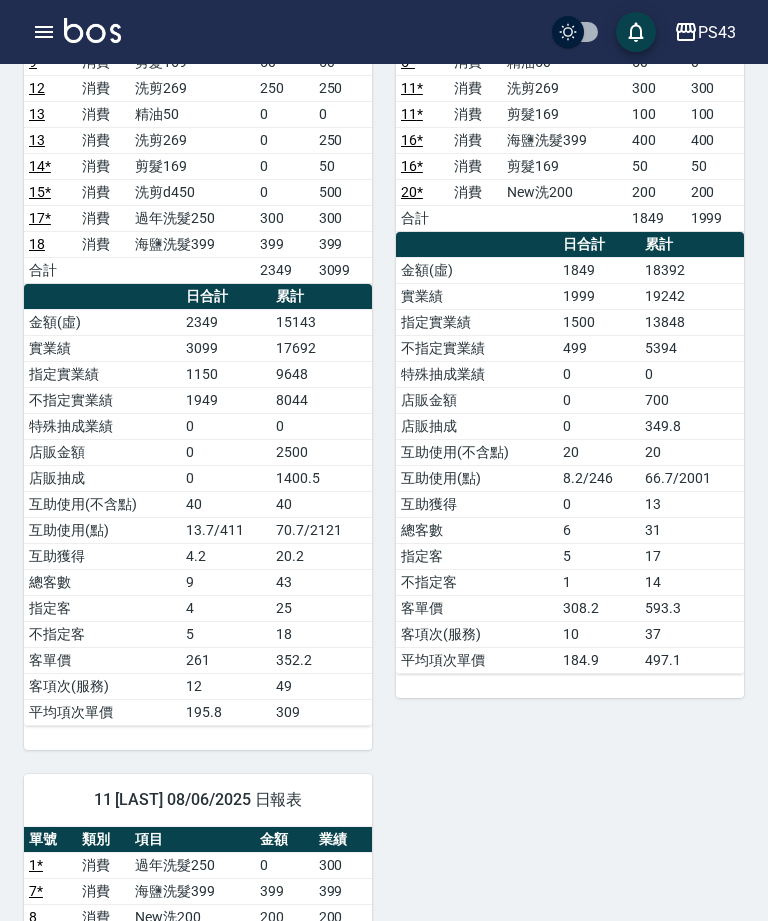 click on "9  [LAST] 08/06/2025 日報表  單號 類別 項目 金額 業績 2 消費 海鹽洗髮399 399 399 2 消費 剪髮169 100 100 4 * 消費 過年洗髮250 0 200 5 * 消費 過年洗髮250 250 250 5 * 消費 精油50 50 0 11 * 消費 洗剪269 300 300 11 * 消費 剪髮169 100 100 16 * 消費 海鹽洗髮399 400 400 16 * 消費 剪髮169 50 50 20 * 消費 New洗200 200 200 合計 1849 1999 日合計 累計 金額(虛) 1849 18392 實業績 1999 19242 指定實業績 1500 13848 不指定實業績 499 5394 特殊抽成業績 0 0 店販金額 0 700 店販抽成 0 349.8 互助使用(不含點) 20 20 互助使用(點) 8.2/246 66.7/2001 互助獲得 0 13 總客數 6 31 指定客 5 17 不指定客 1 14 客單價 308.2 593.3 客項次(服務) 10 37 平均項次單價 184.9 497.1" at bounding box center [558, 296] 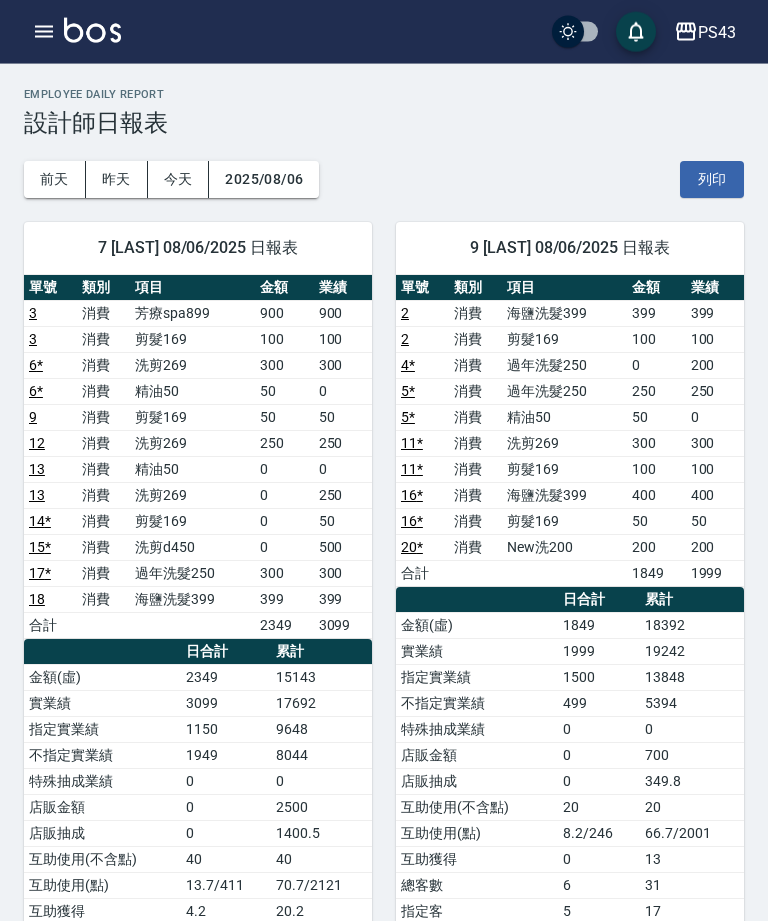 scroll, scrollTop: 40, scrollLeft: 0, axis: vertical 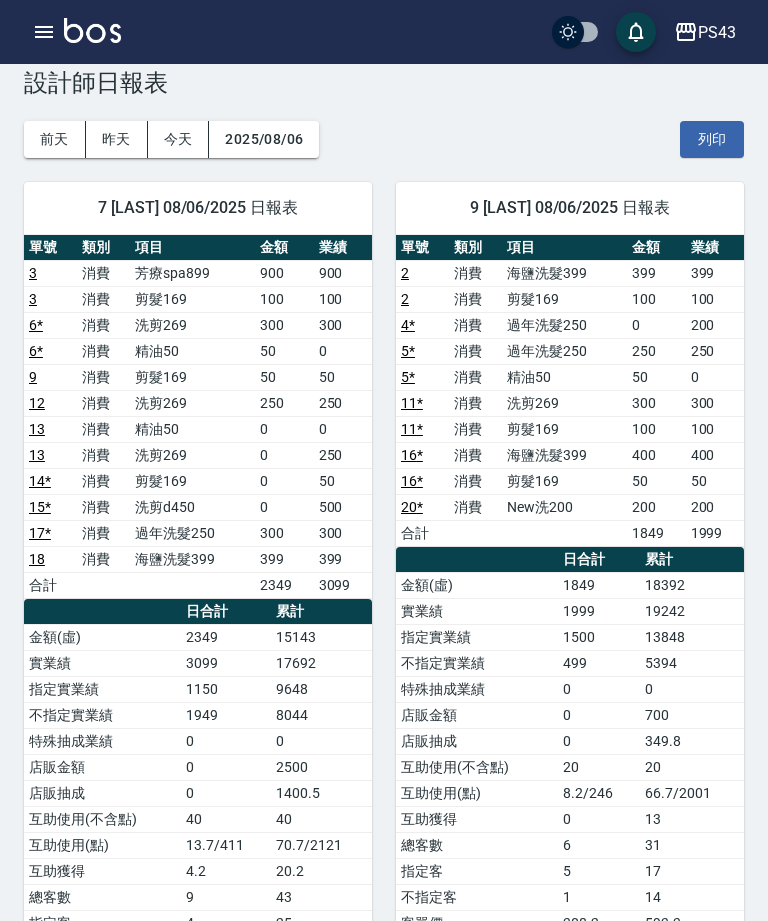 click on "PS43 登出" at bounding box center [384, 32] 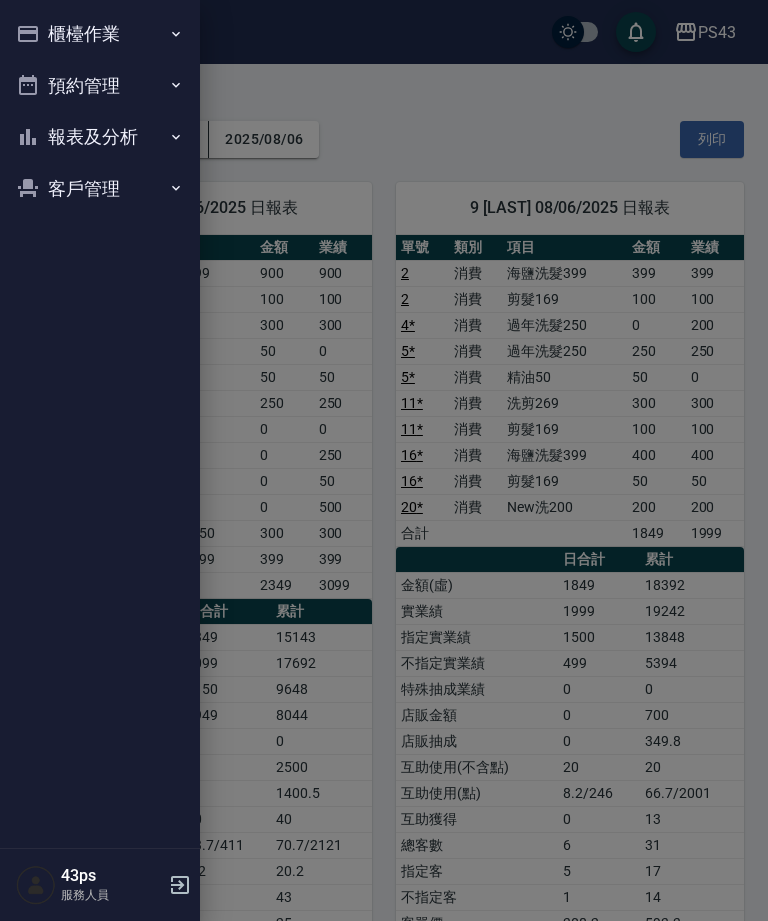 click on "櫃檯作業" at bounding box center [100, 34] 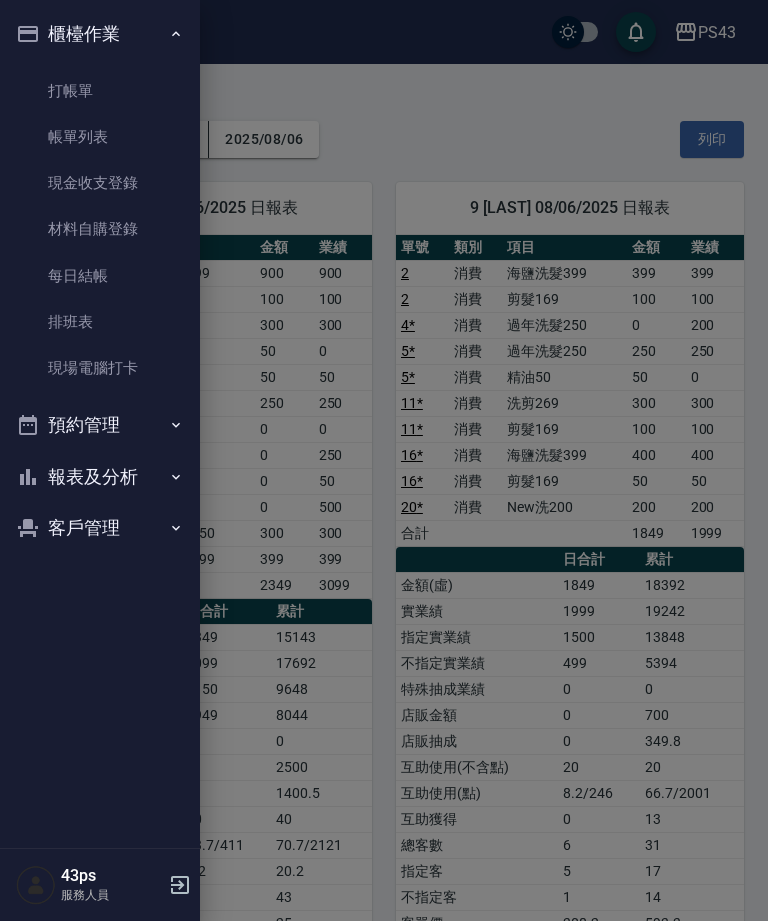 click on "打帳單" at bounding box center (100, 91) 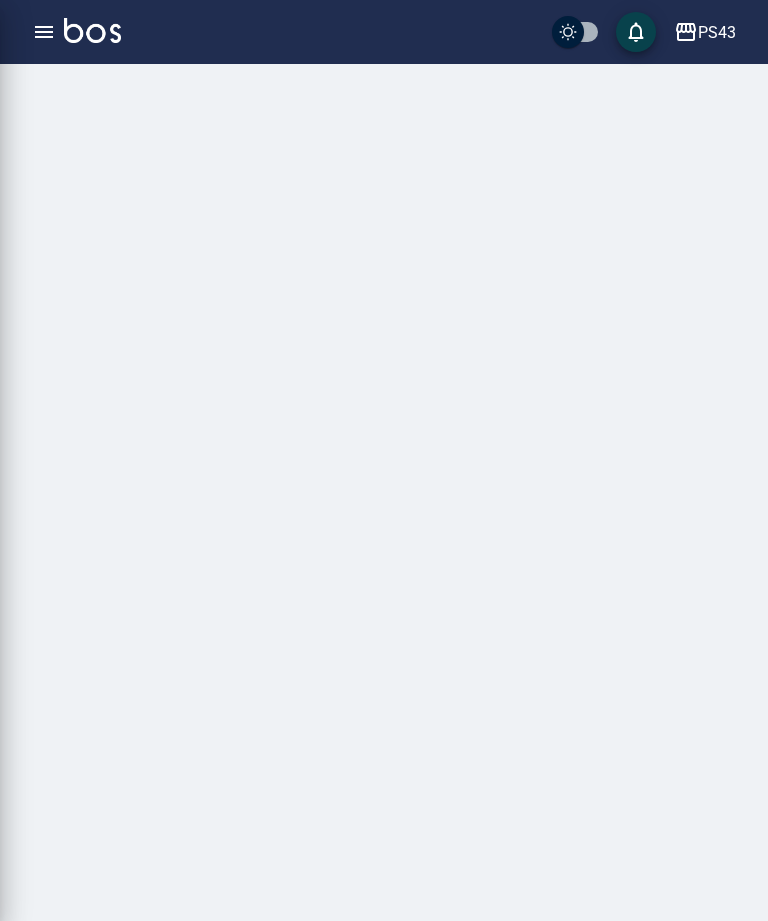 scroll, scrollTop: 0, scrollLeft: 0, axis: both 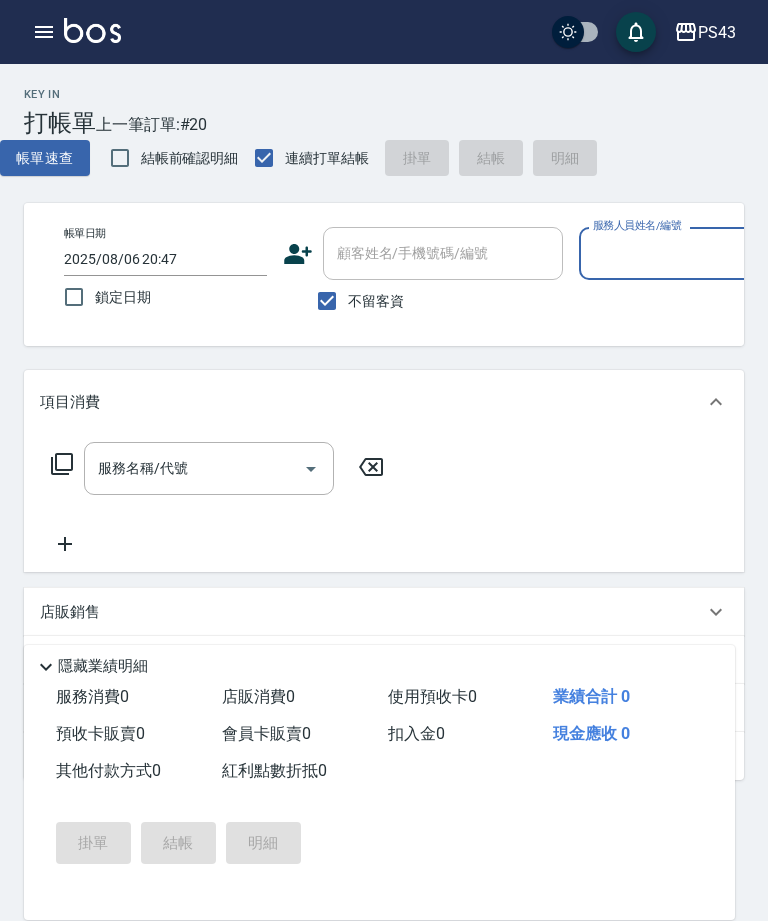 click on "服務人員姓名/編號" at bounding box center [680, 253] 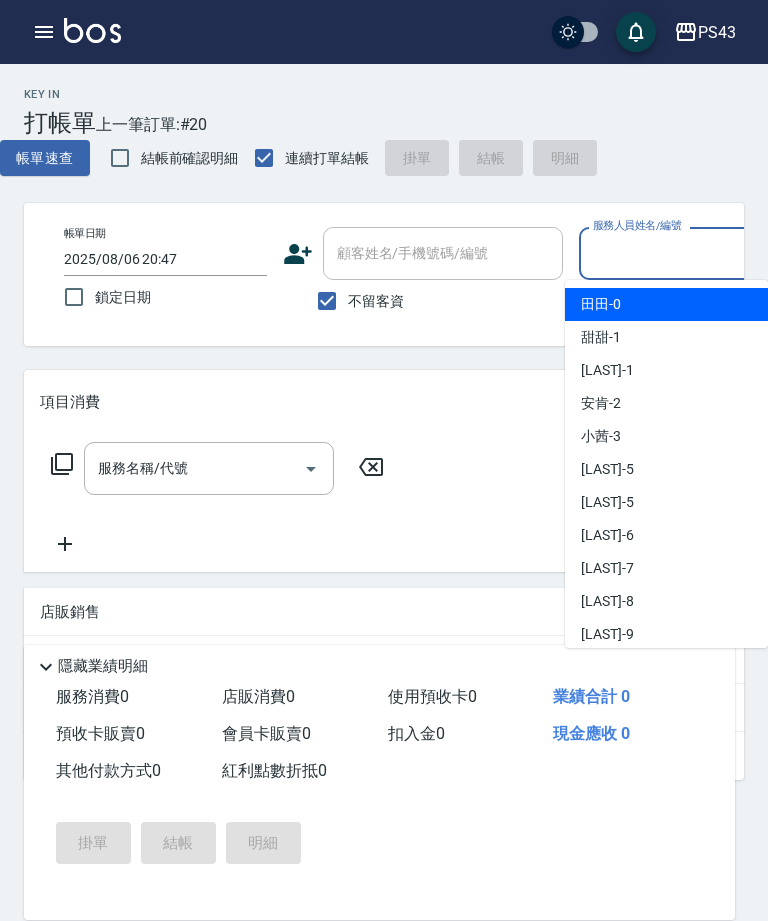 click on "[LAST] -7" at bounding box center [607, 568] 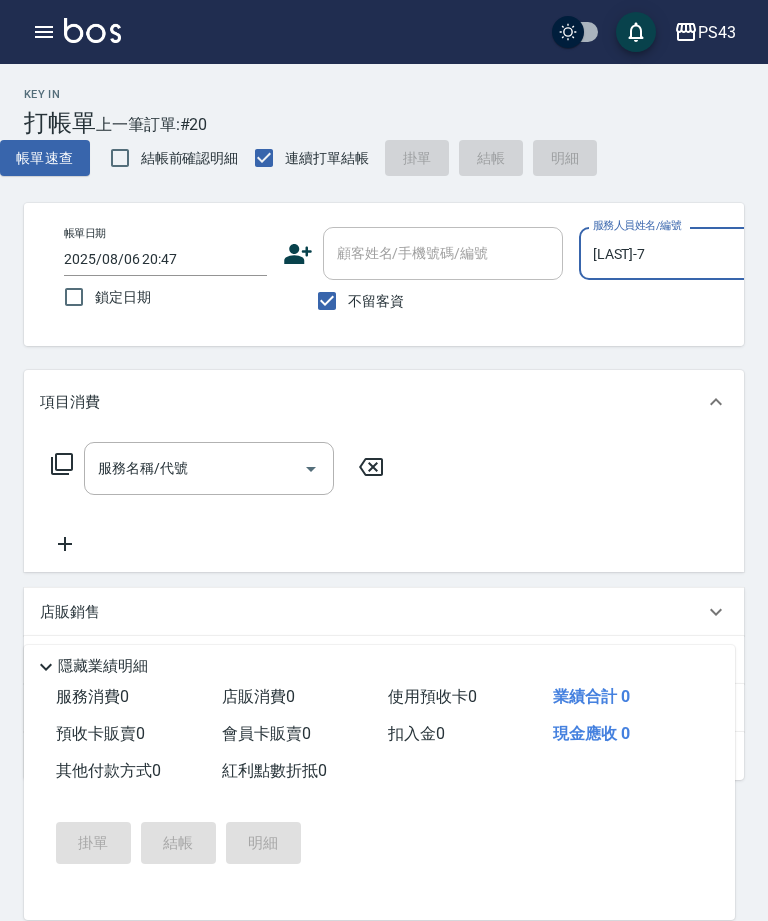 type on "[LAST]-7" 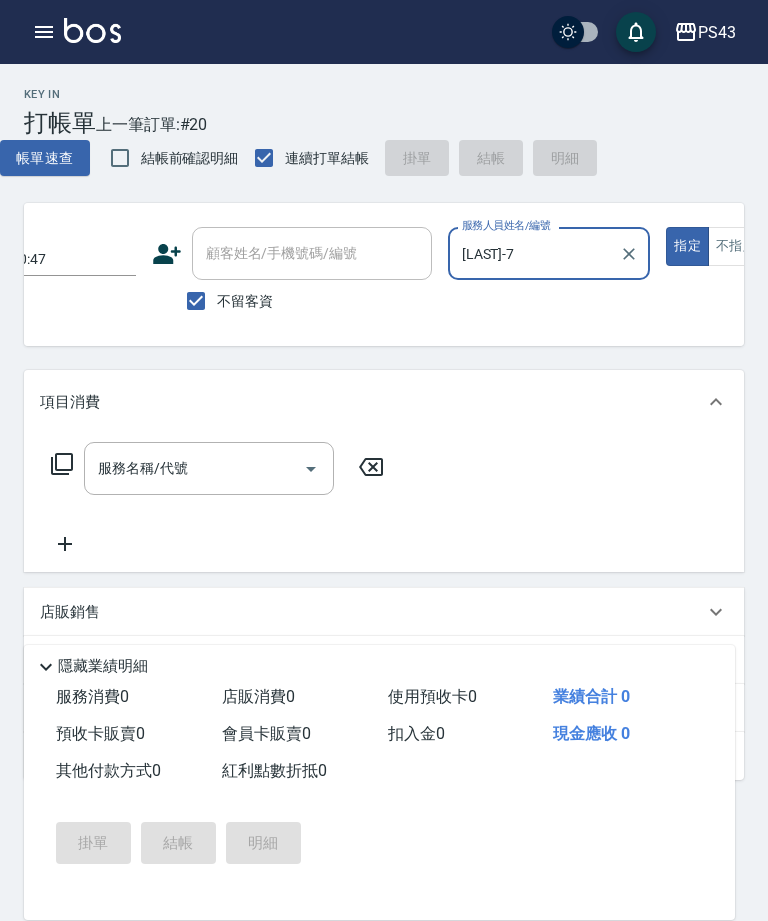scroll, scrollTop: 0, scrollLeft: 182, axis: horizontal 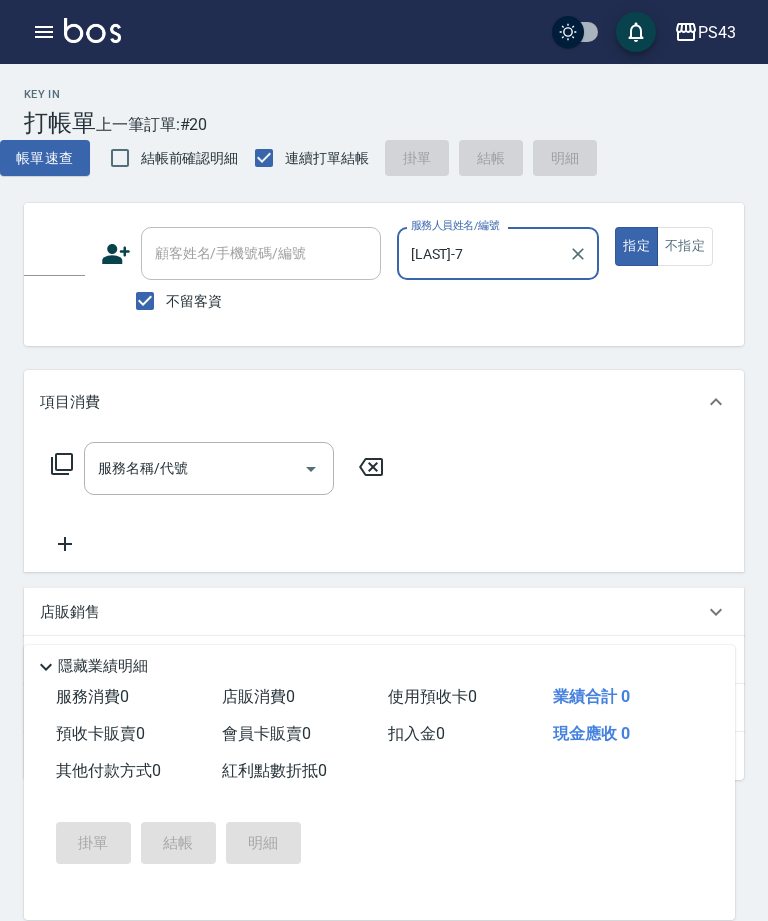 click on "服務名稱/代號" at bounding box center (194, 468) 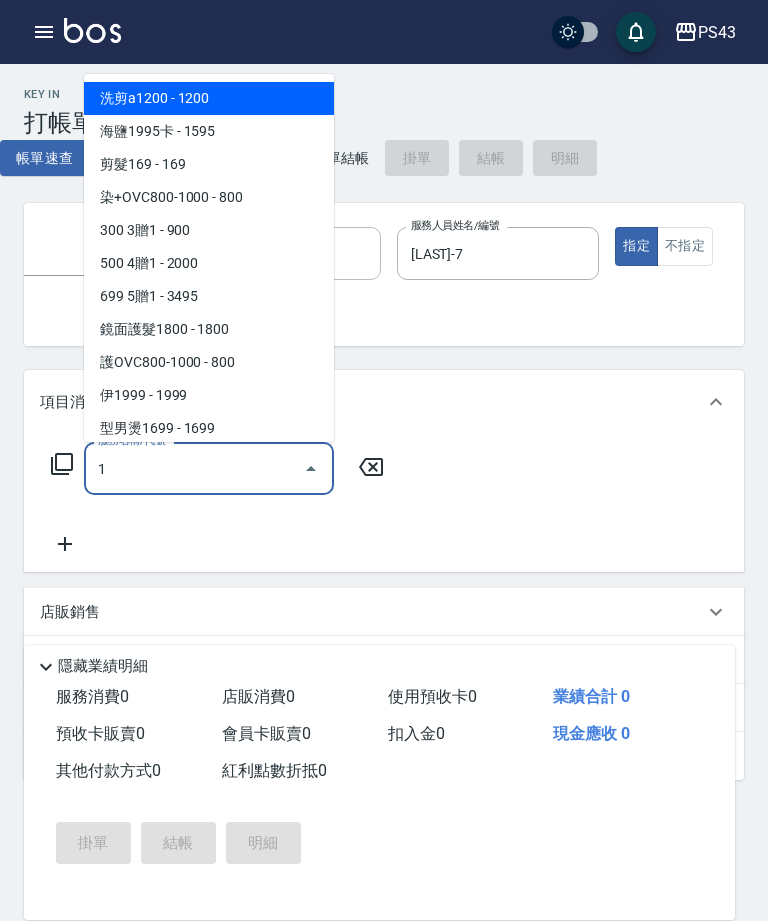 click on "型男燙1699 - 1699" at bounding box center [209, 428] 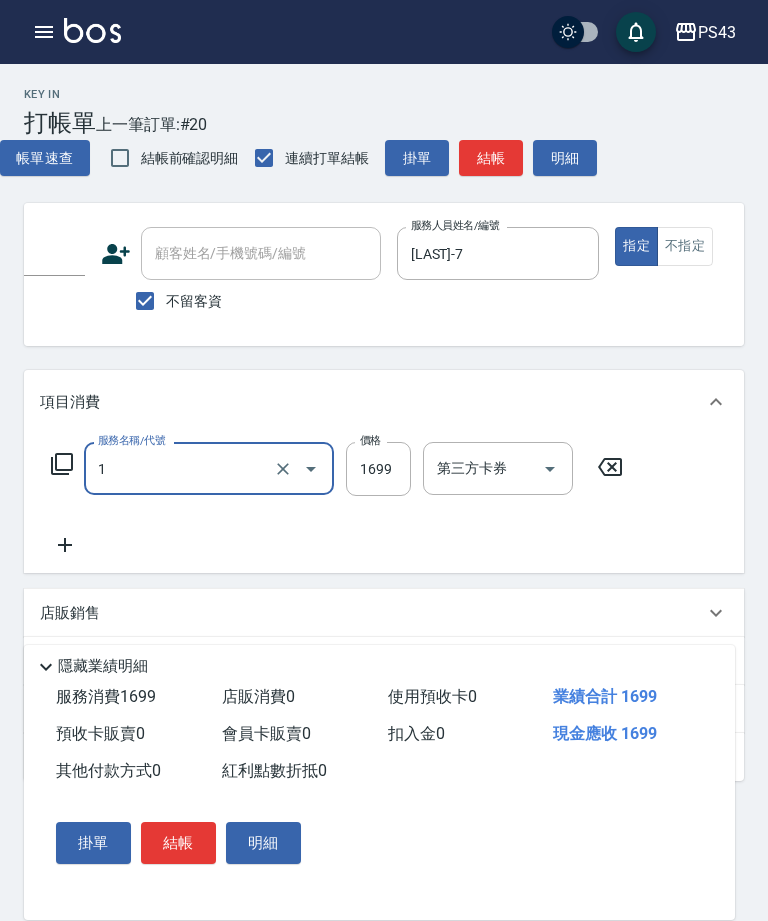type on "型男燙1699(3169)" 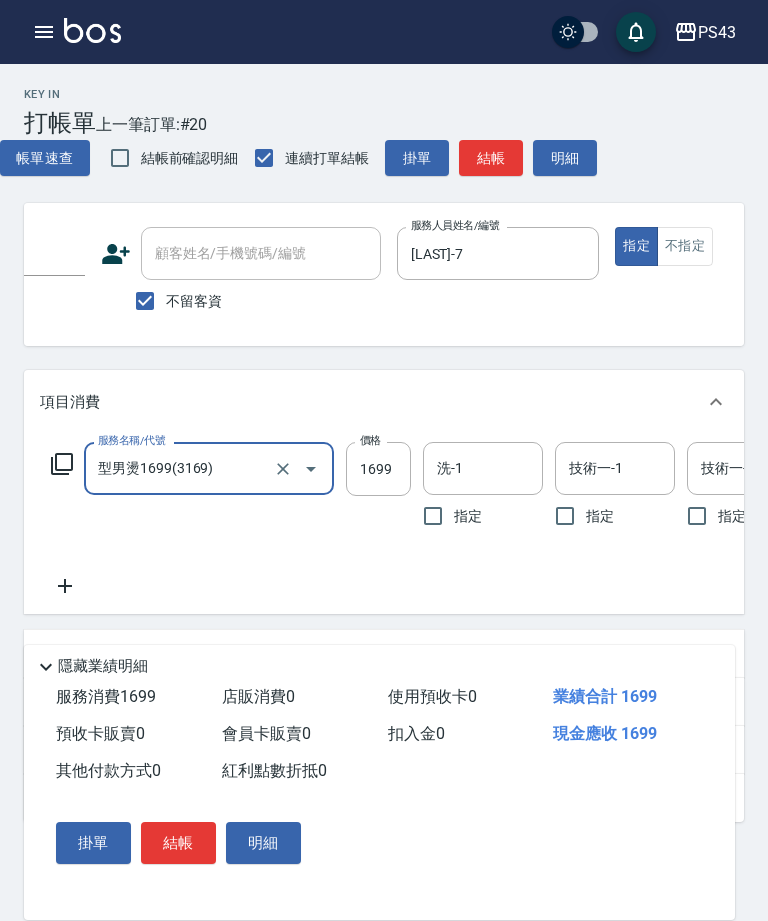 click on "1699" at bounding box center (378, 469) 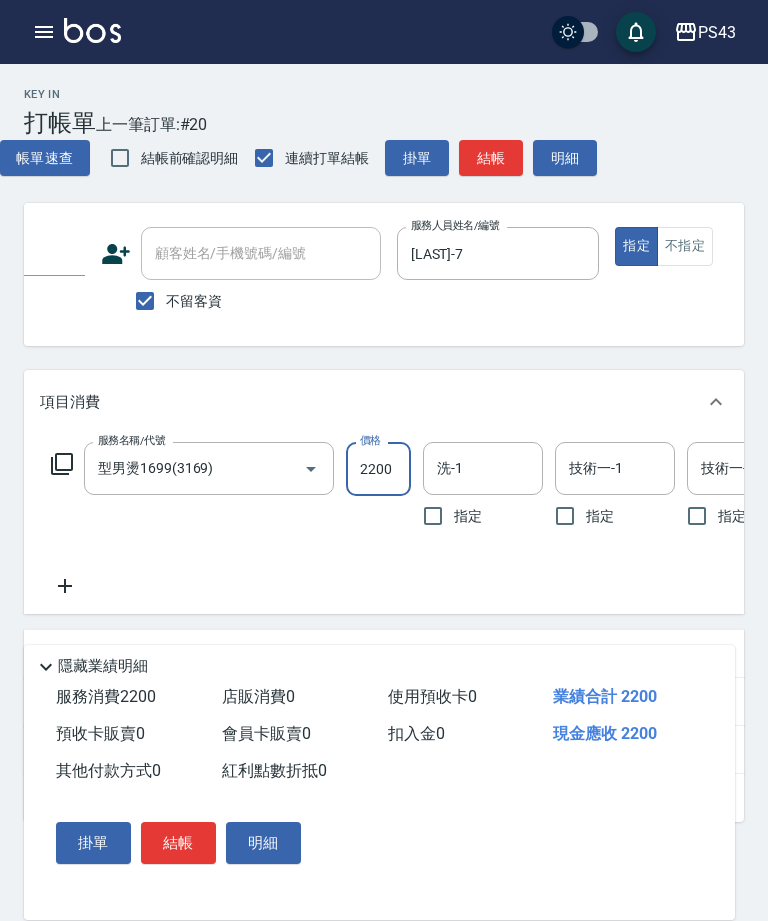type on "2200" 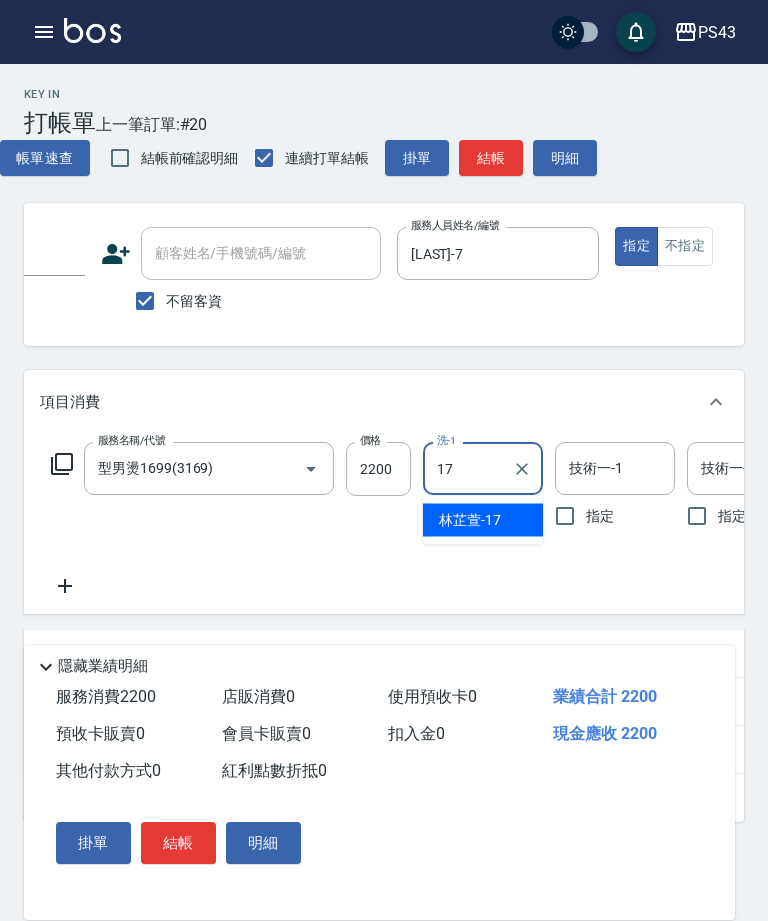 click on "[LAST] -17" at bounding box center (470, 520) 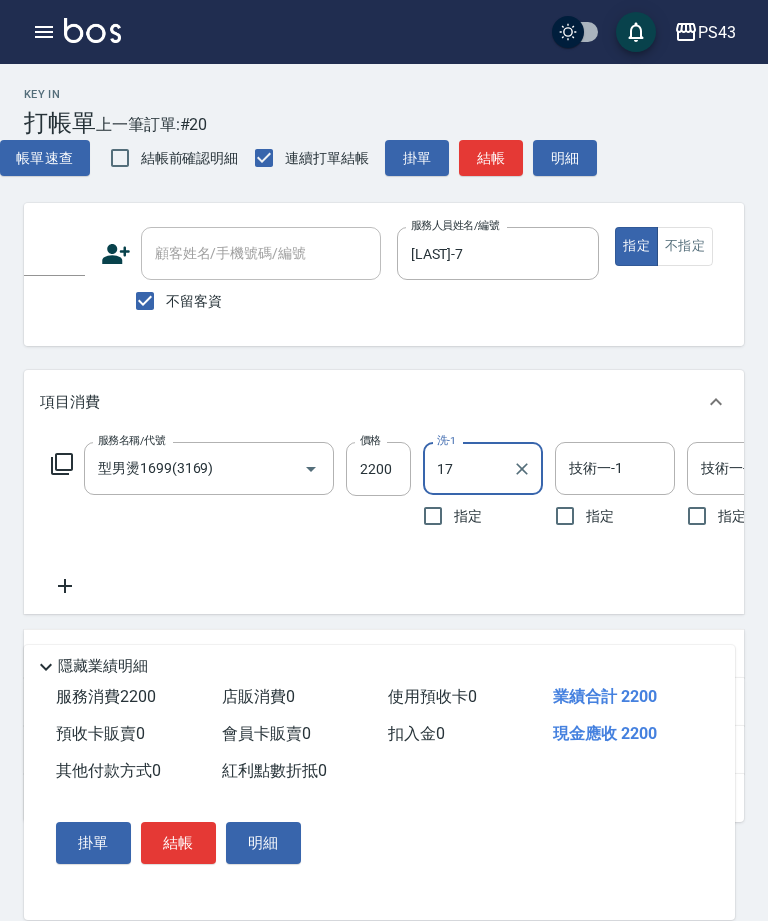 type on "[LAST]-17" 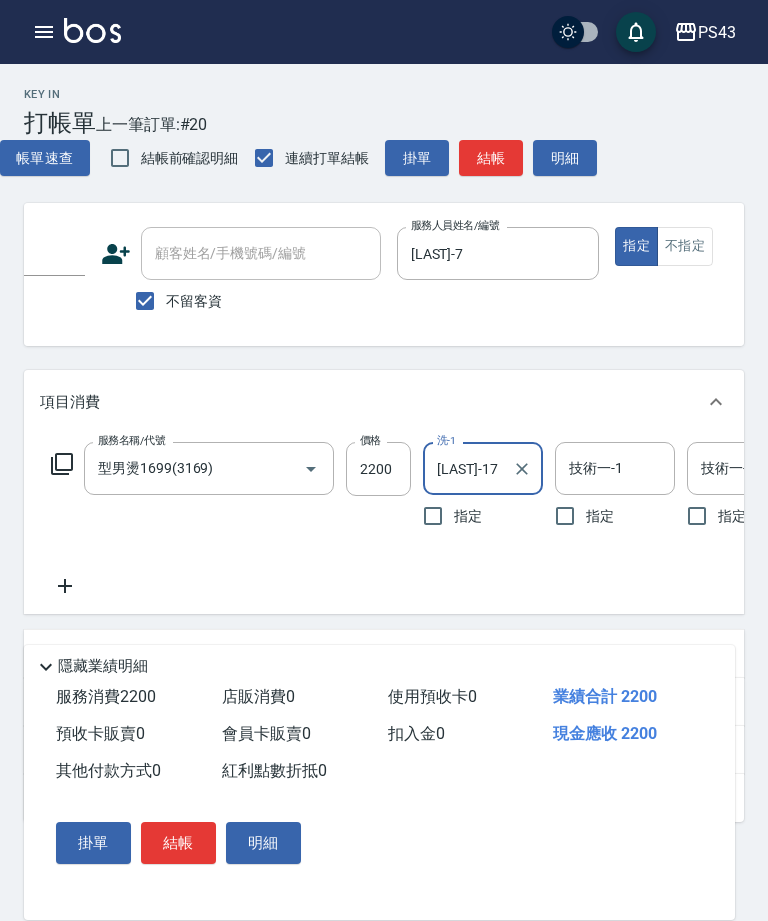 click on "技術一-1 技術一-1" at bounding box center [615, 468] 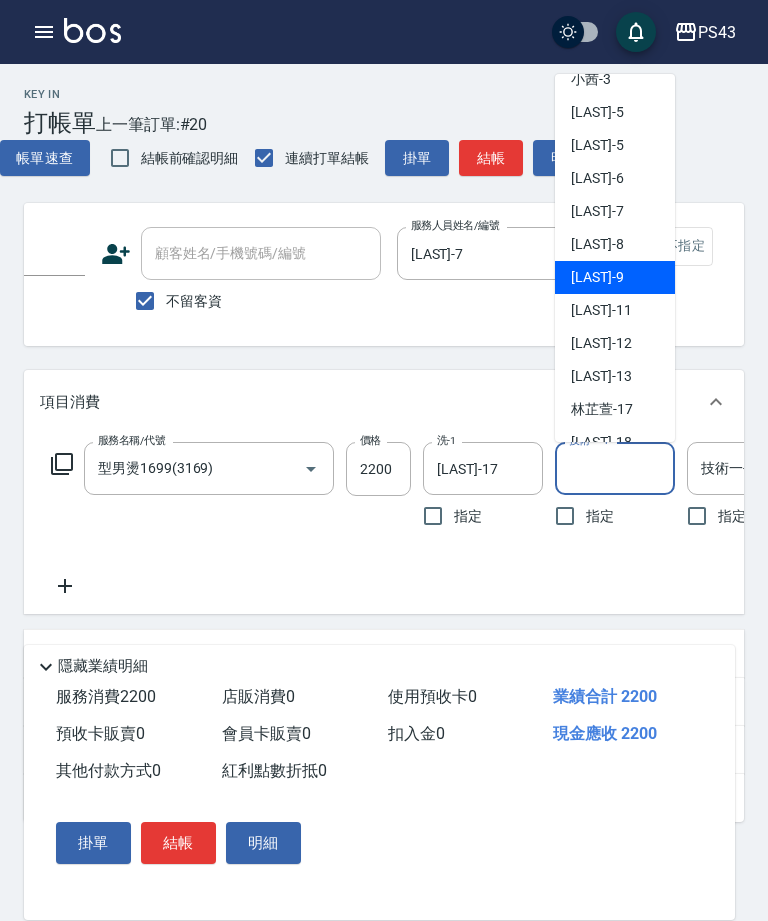 scroll, scrollTop: 148, scrollLeft: 0, axis: vertical 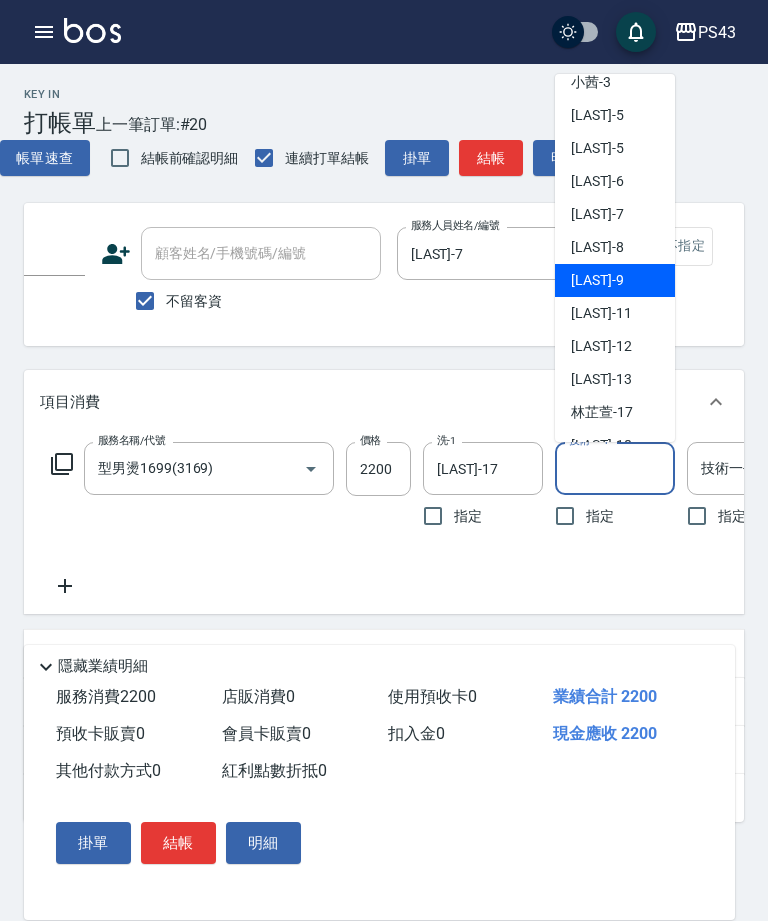 click on "[LAST] -17" at bounding box center [602, 412] 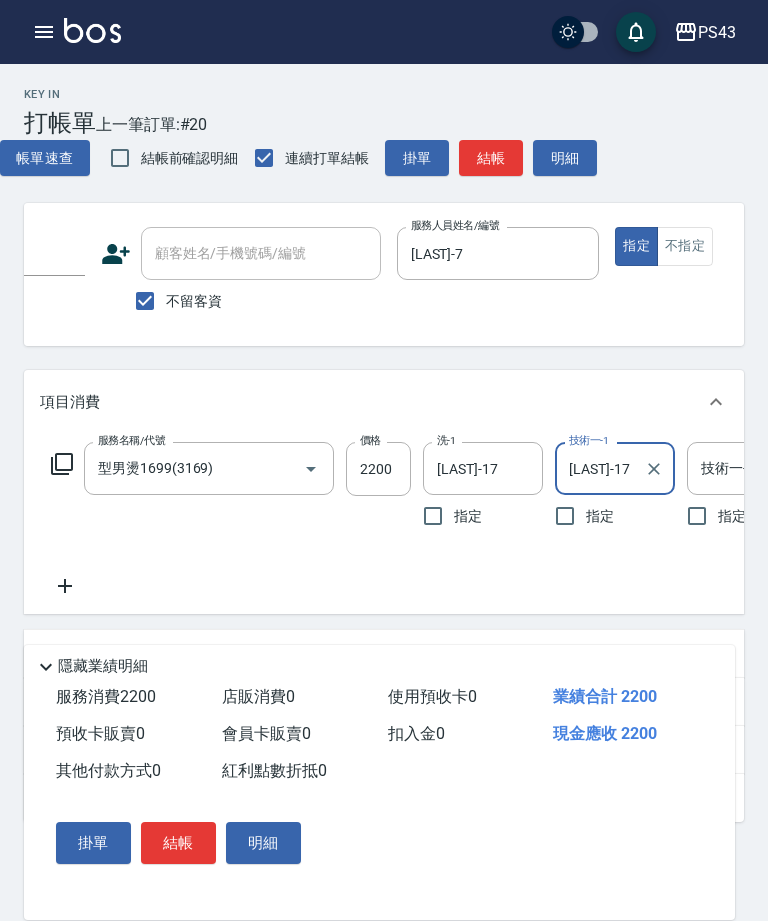 type on "[LAST]-17" 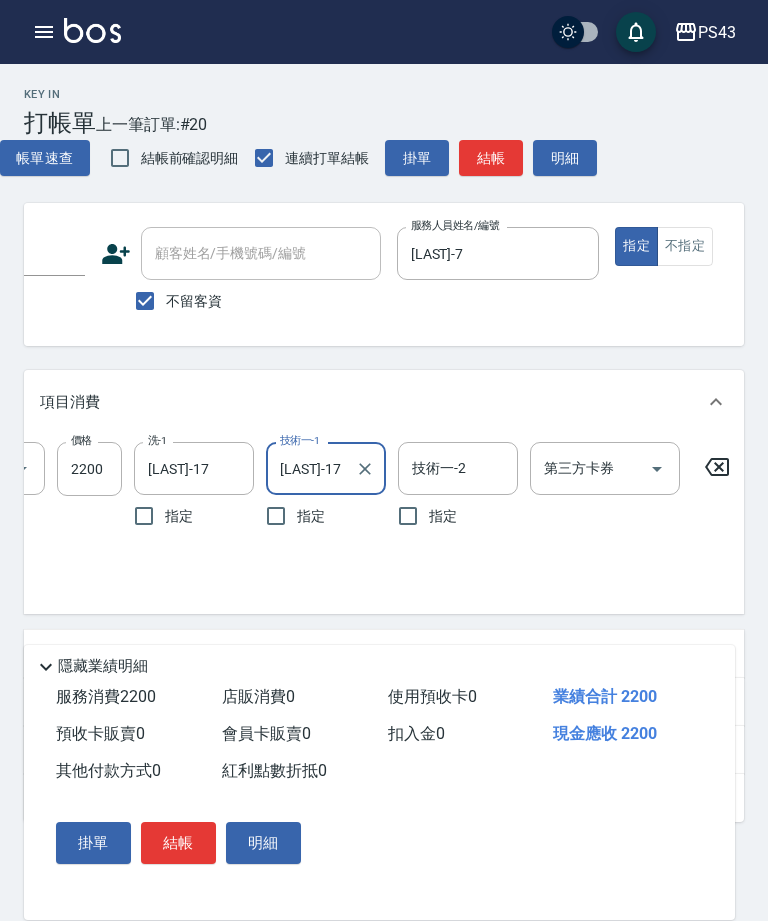 scroll, scrollTop: 0, scrollLeft: 287, axis: horizontal 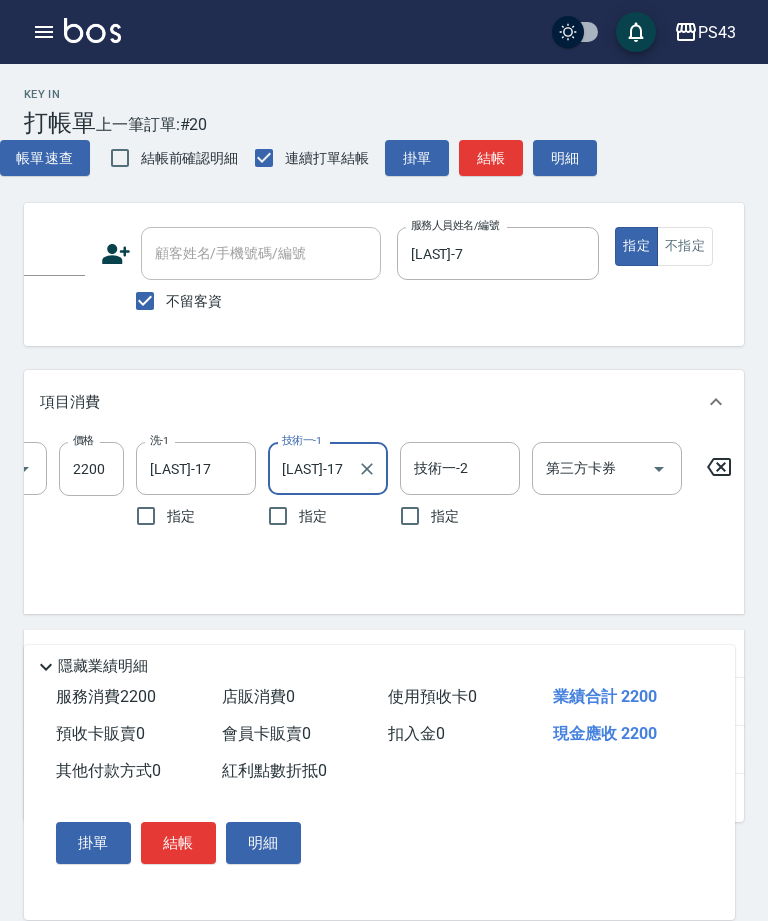 click 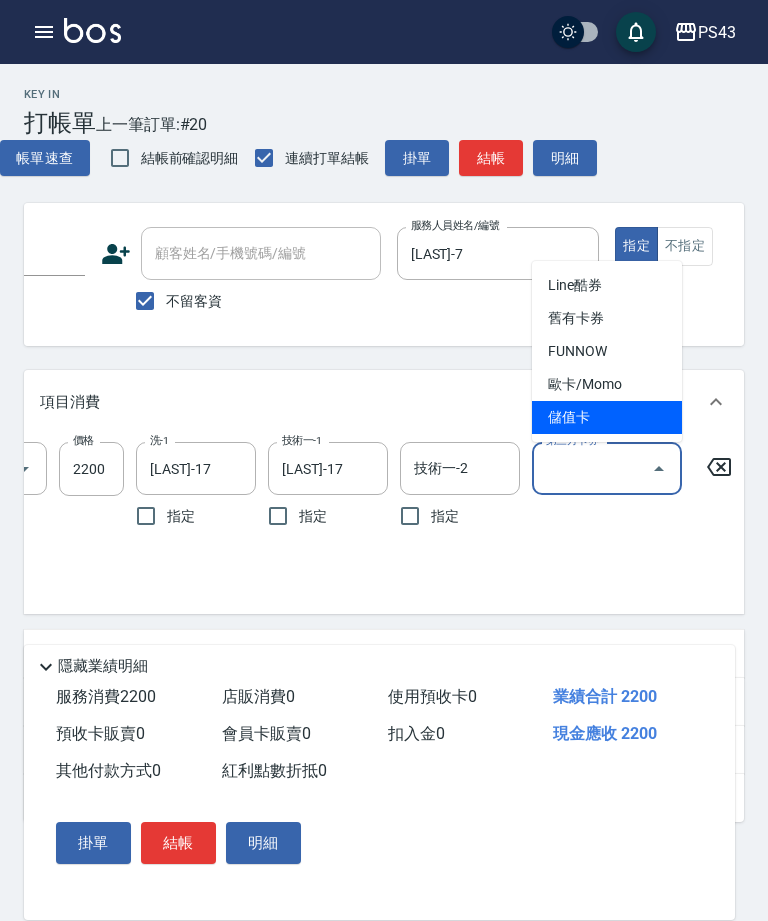 click on "儲值卡" at bounding box center (607, 417) 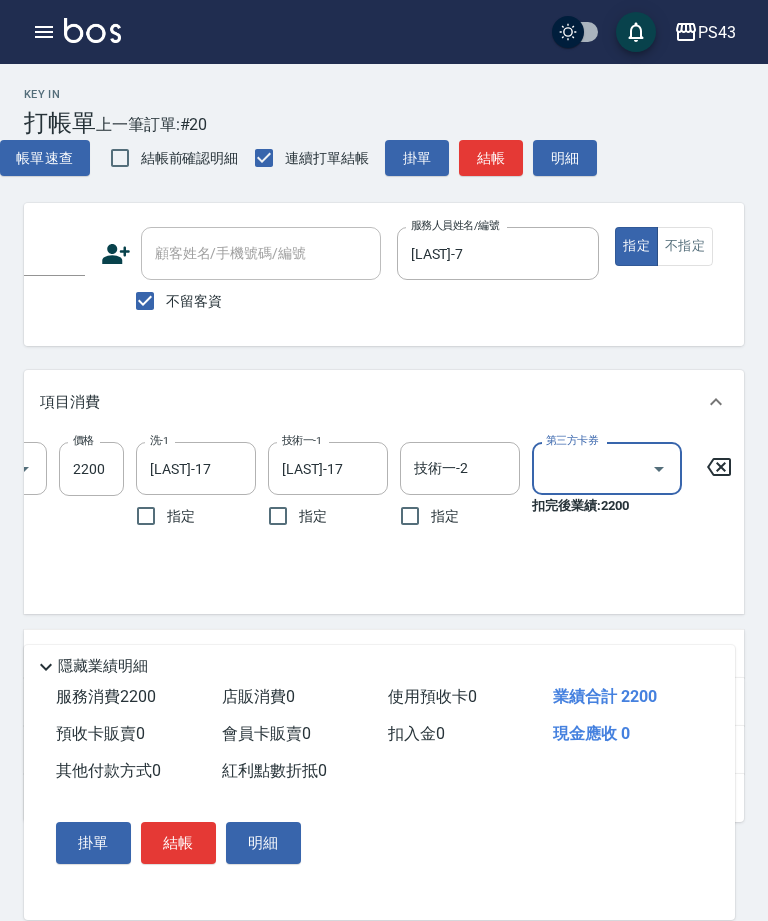 type on "儲值卡" 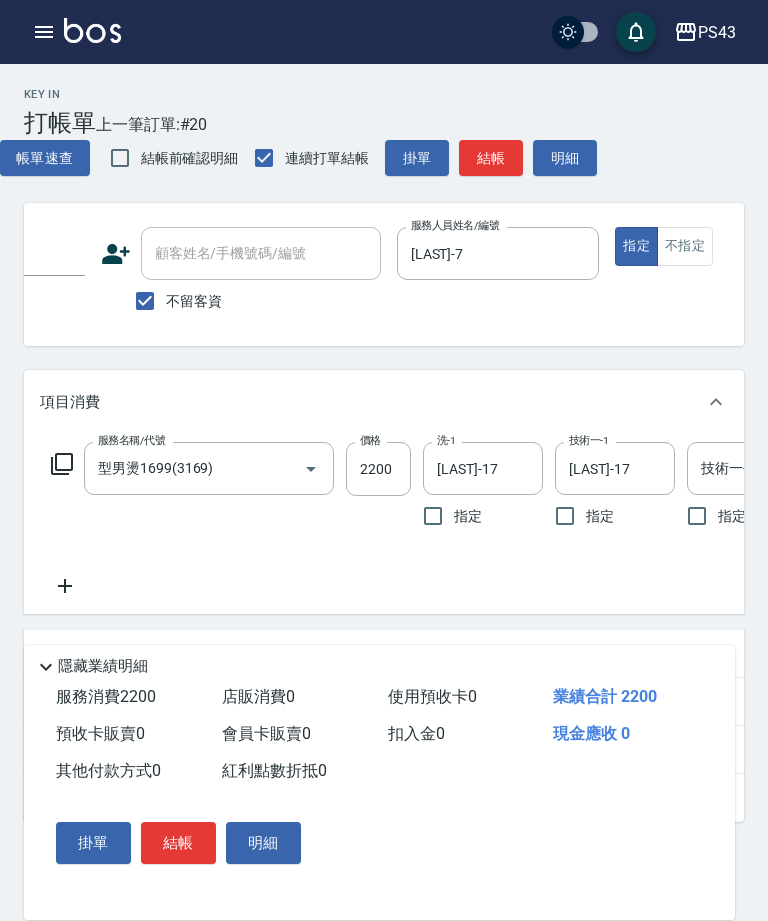 scroll, scrollTop: 0, scrollLeft: 0, axis: both 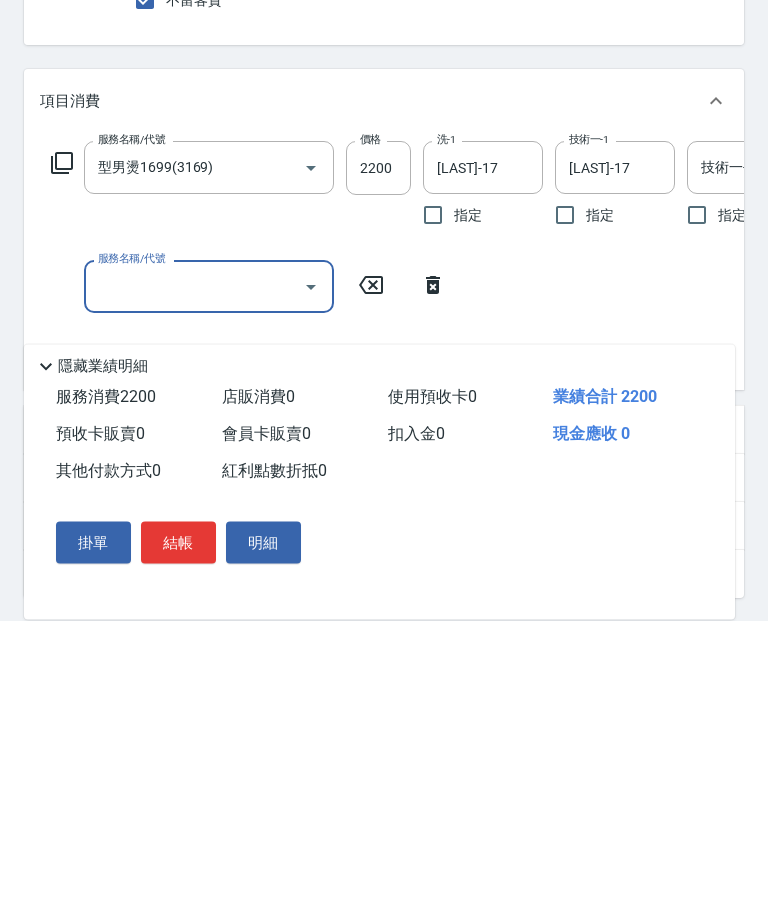 click on "服務名稱/代號" at bounding box center (194, 587) 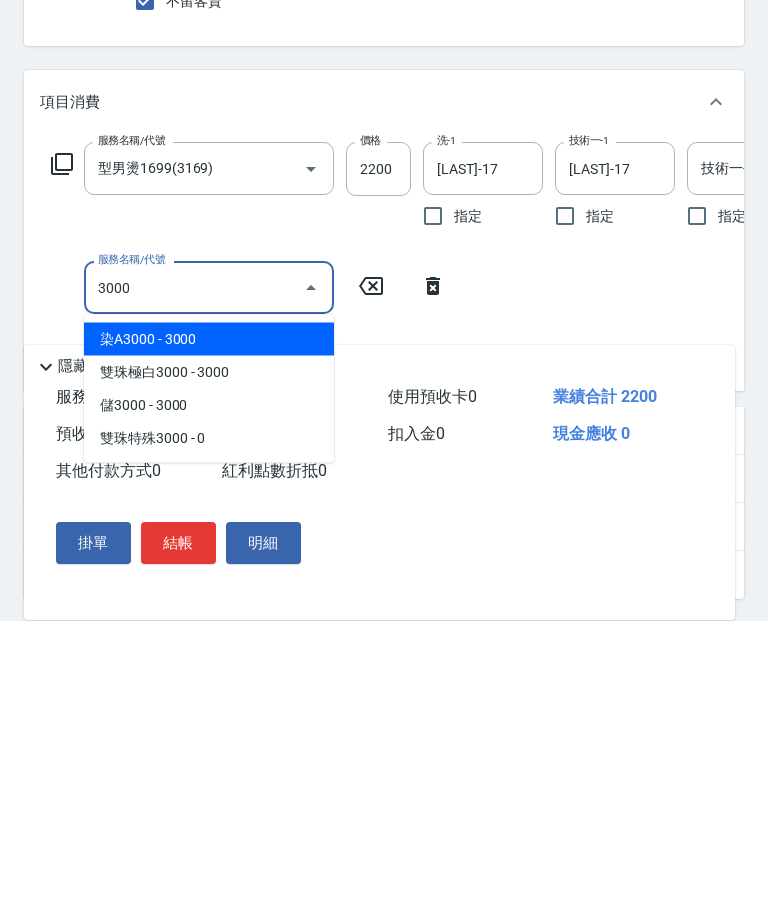 click on "儲3000 - 3000" at bounding box center (209, 705) 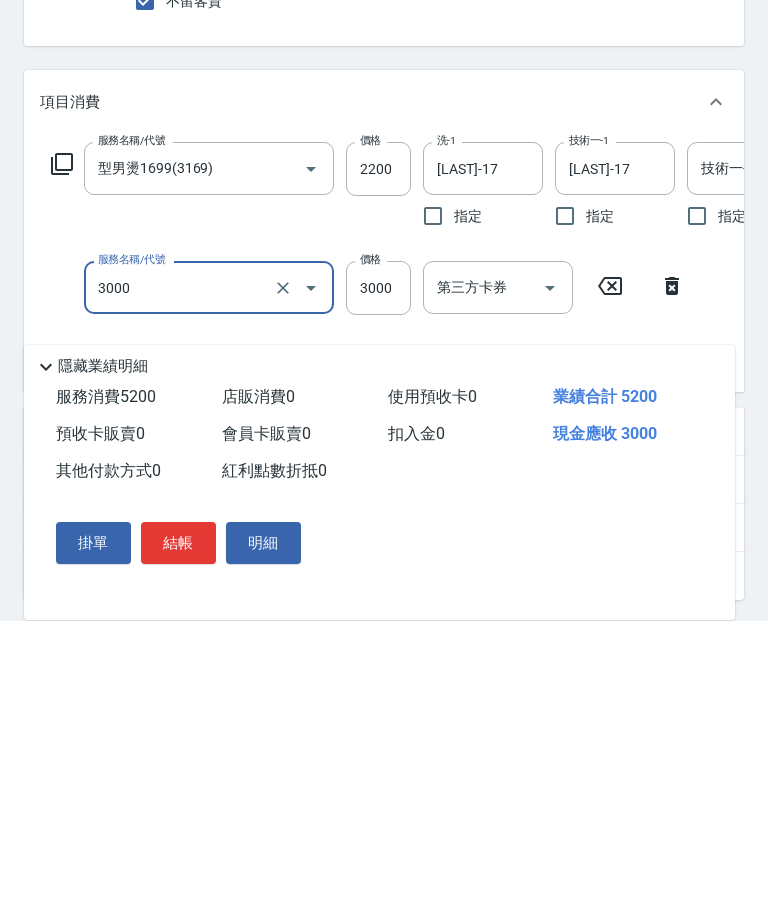 type on "儲3000(8300)" 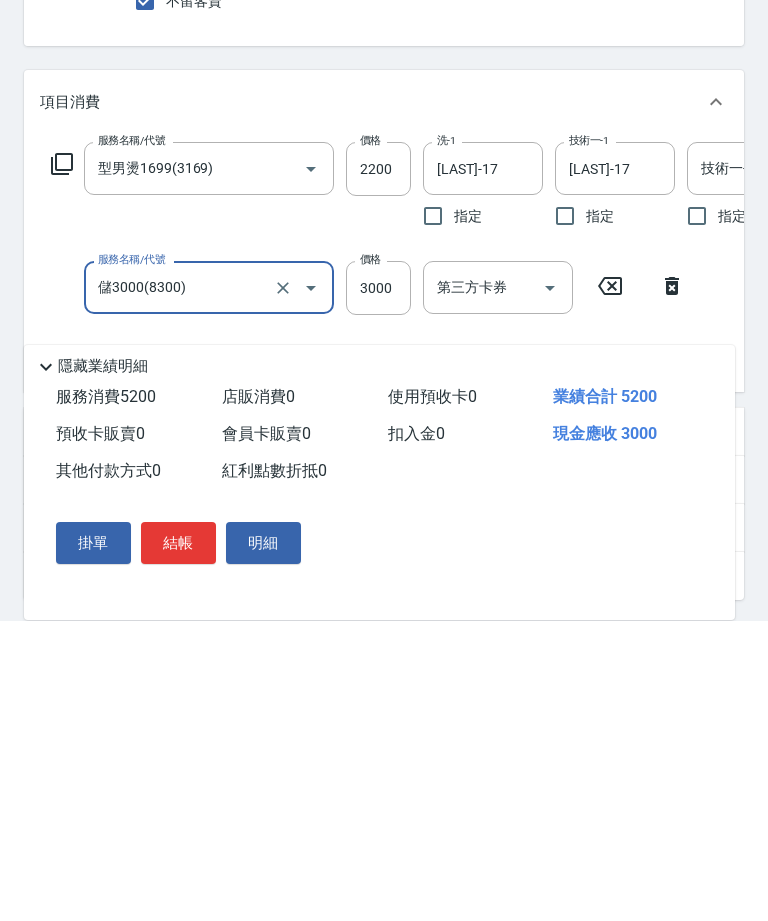click on "結帳" at bounding box center [178, 843] 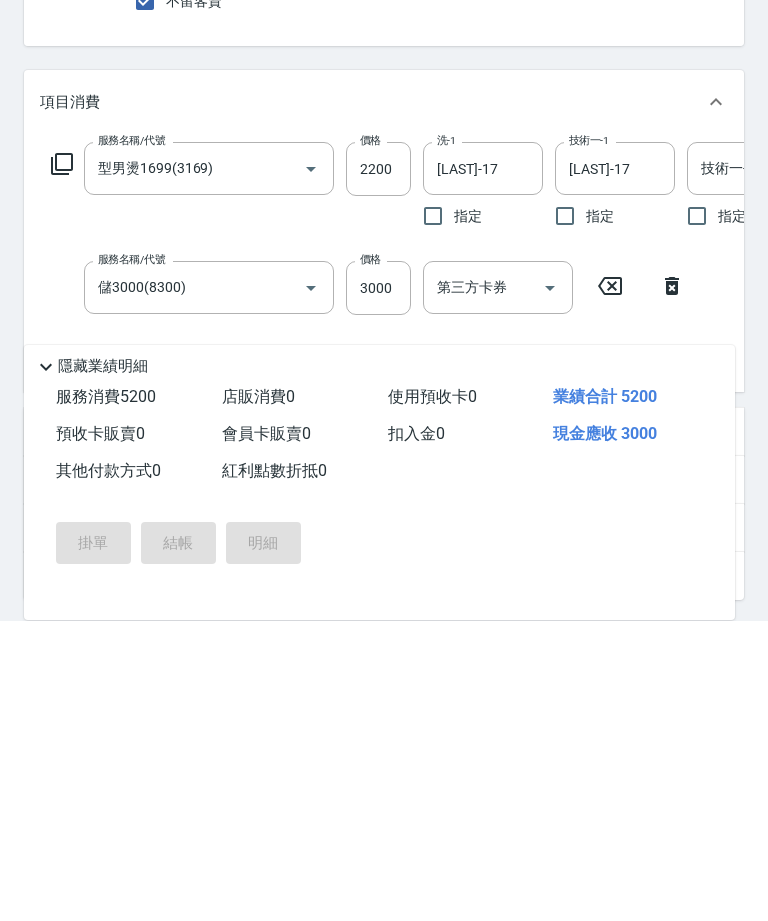 scroll, scrollTop: 277, scrollLeft: 0, axis: vertical 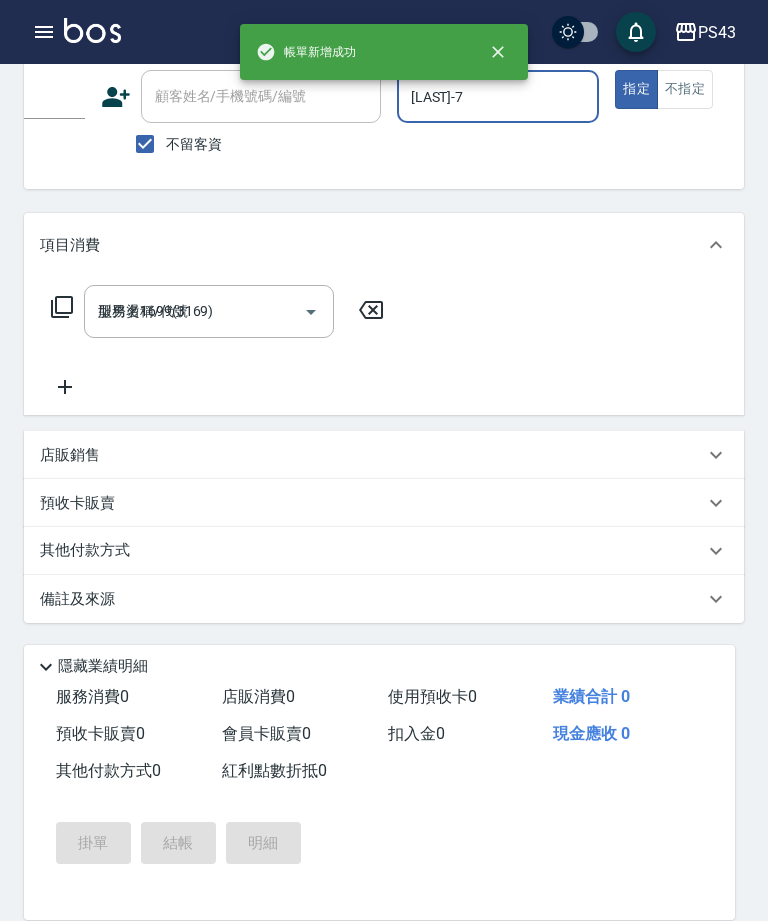 type 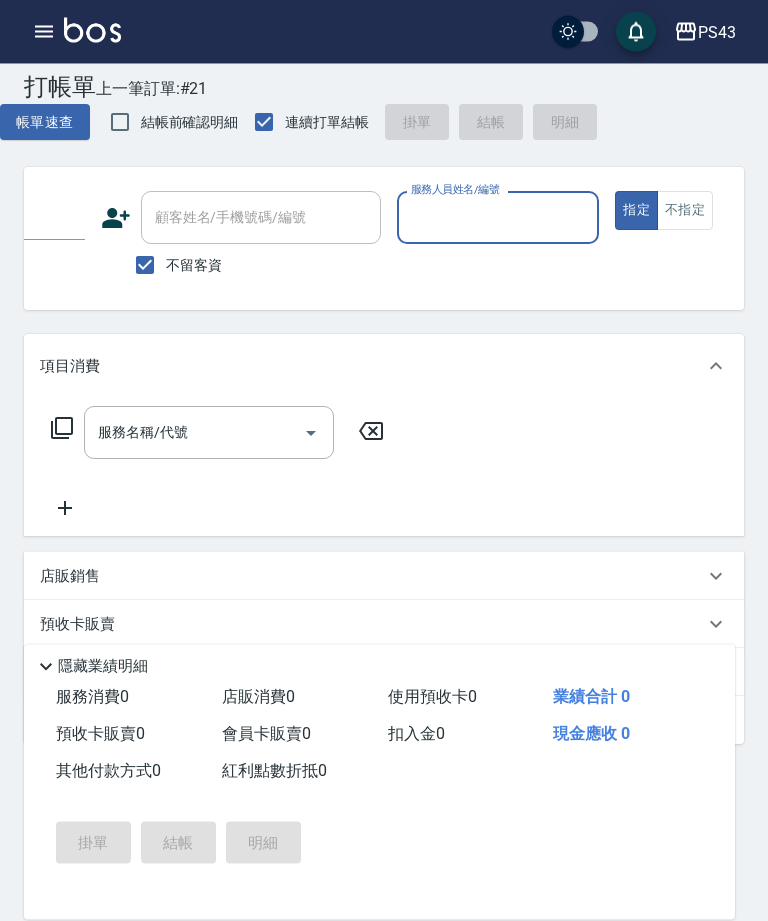 scroll, scrollTop: 0, scrollLeft: 0, axis: both 